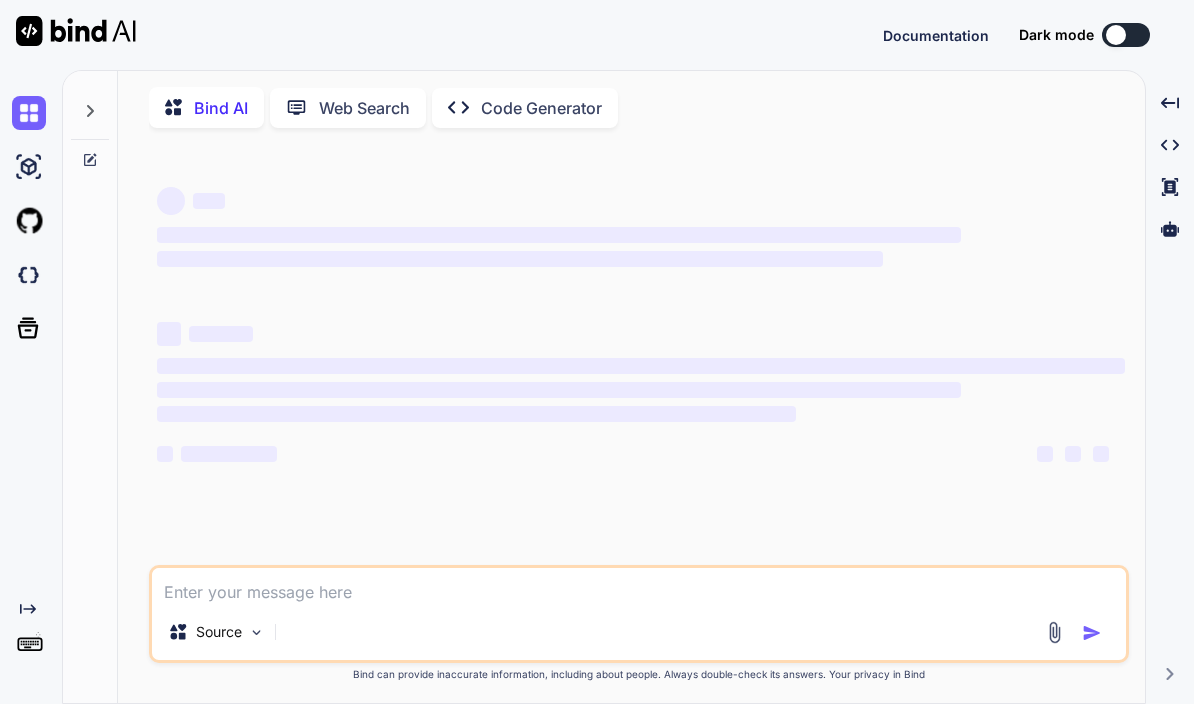 scroll, scrollTop: 71, scrollLeft: 0, axis: vertical 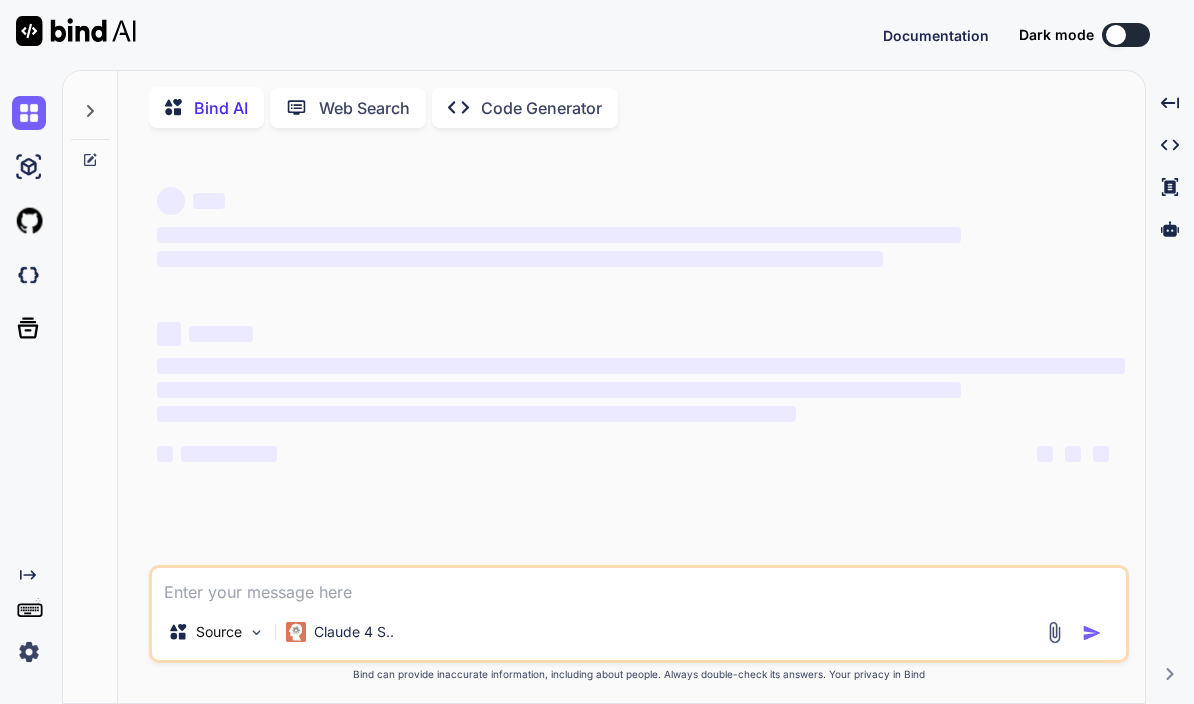 type on "x" 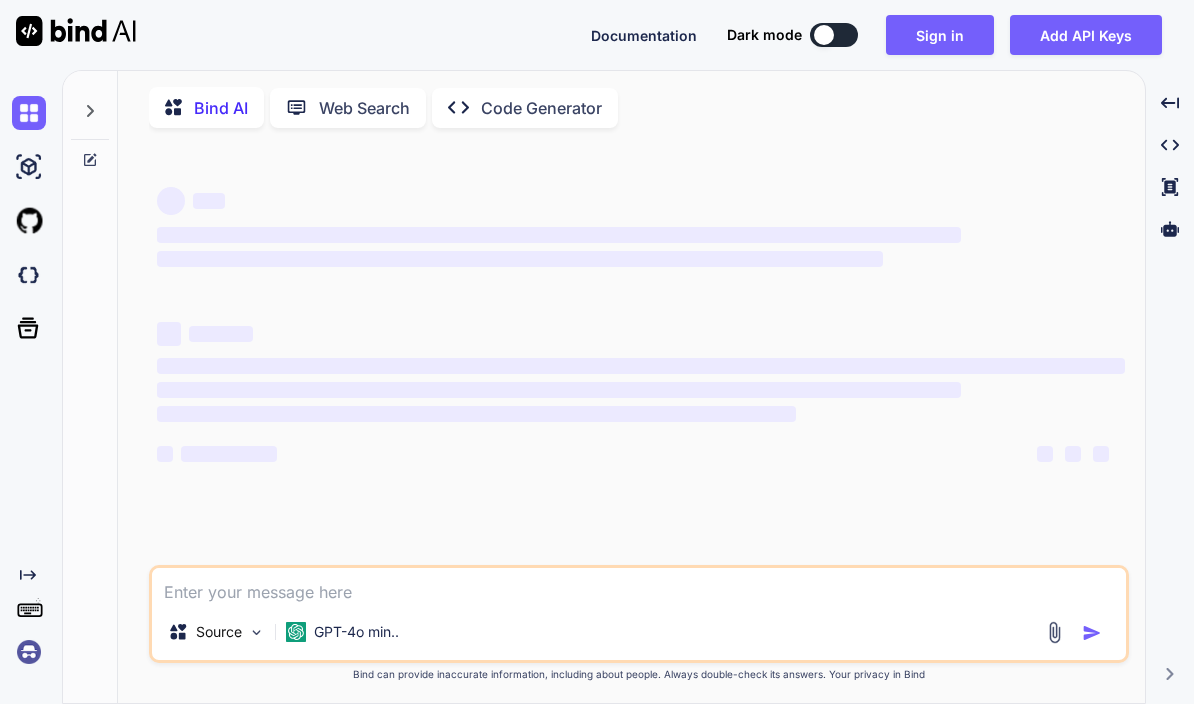 scroll, scrollTop: 71, scrollLeft: 0, axis: vertical 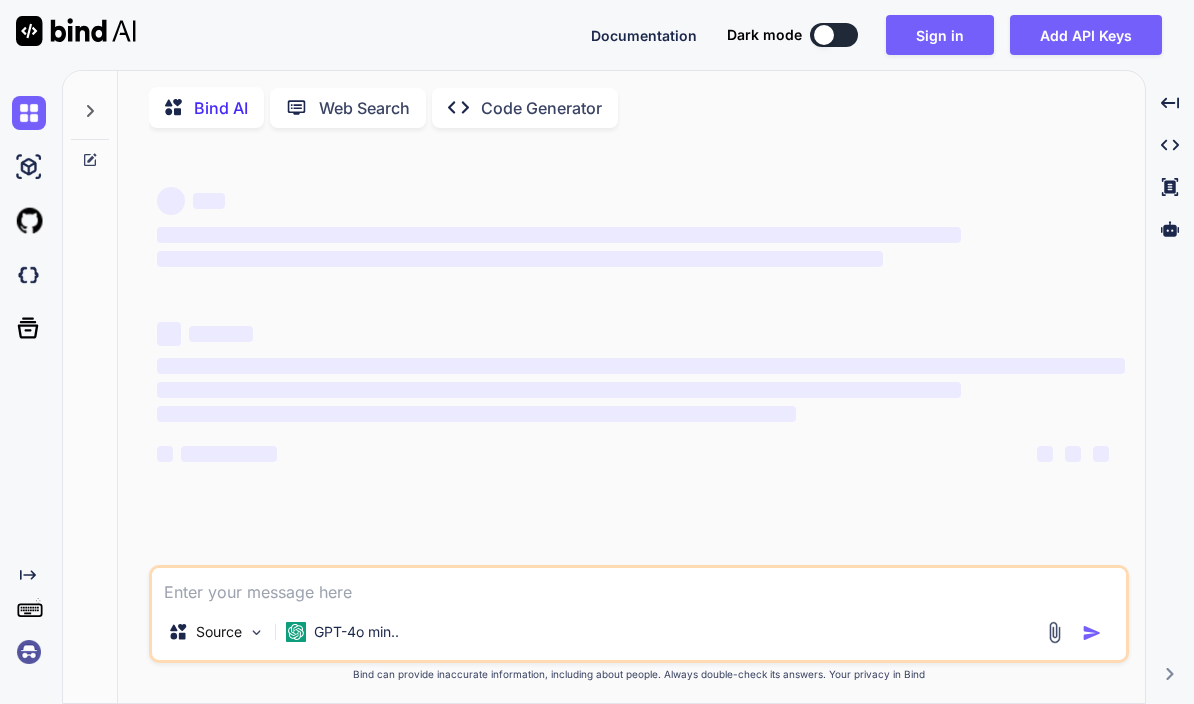 type on "x" 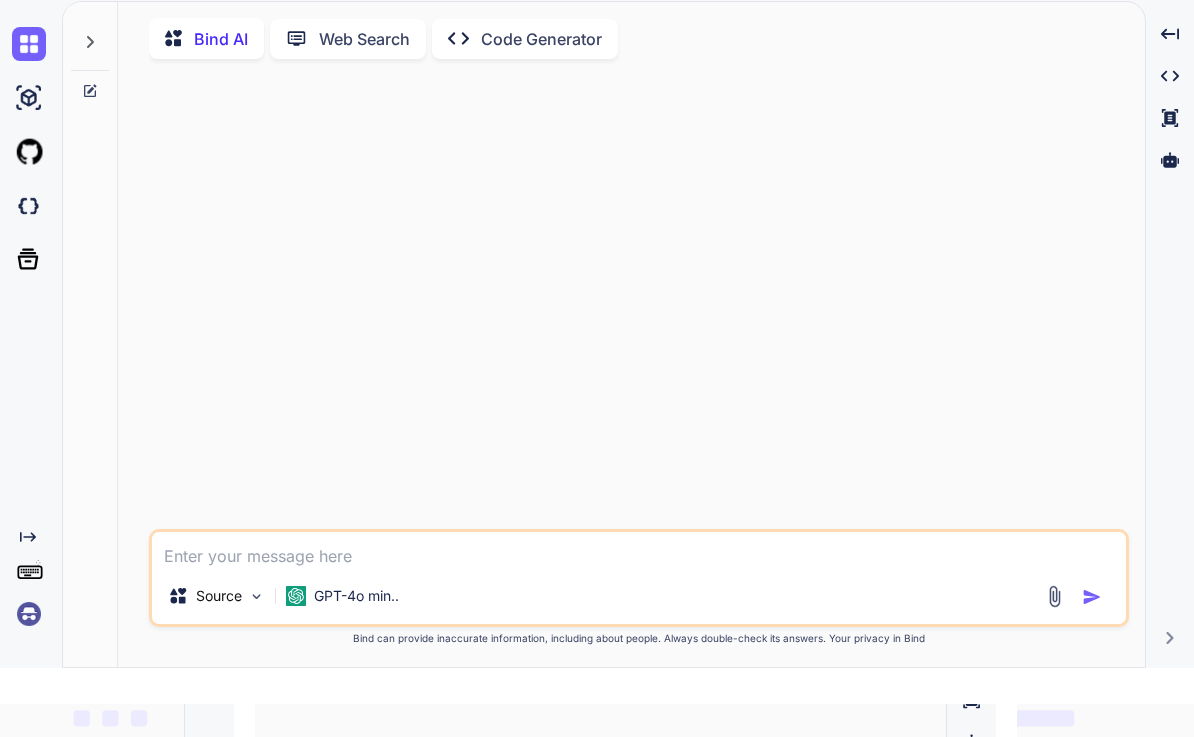 scroll, scrollTop: 0, scrollLeft: 0, axis: both 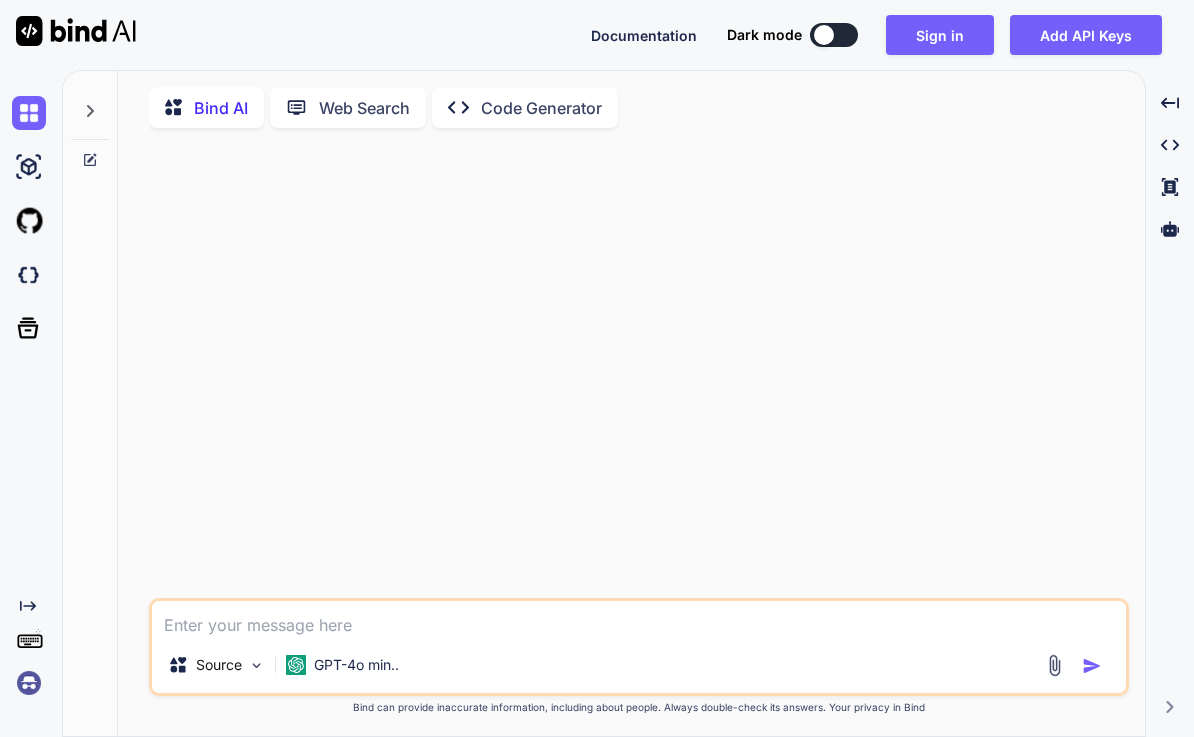 click 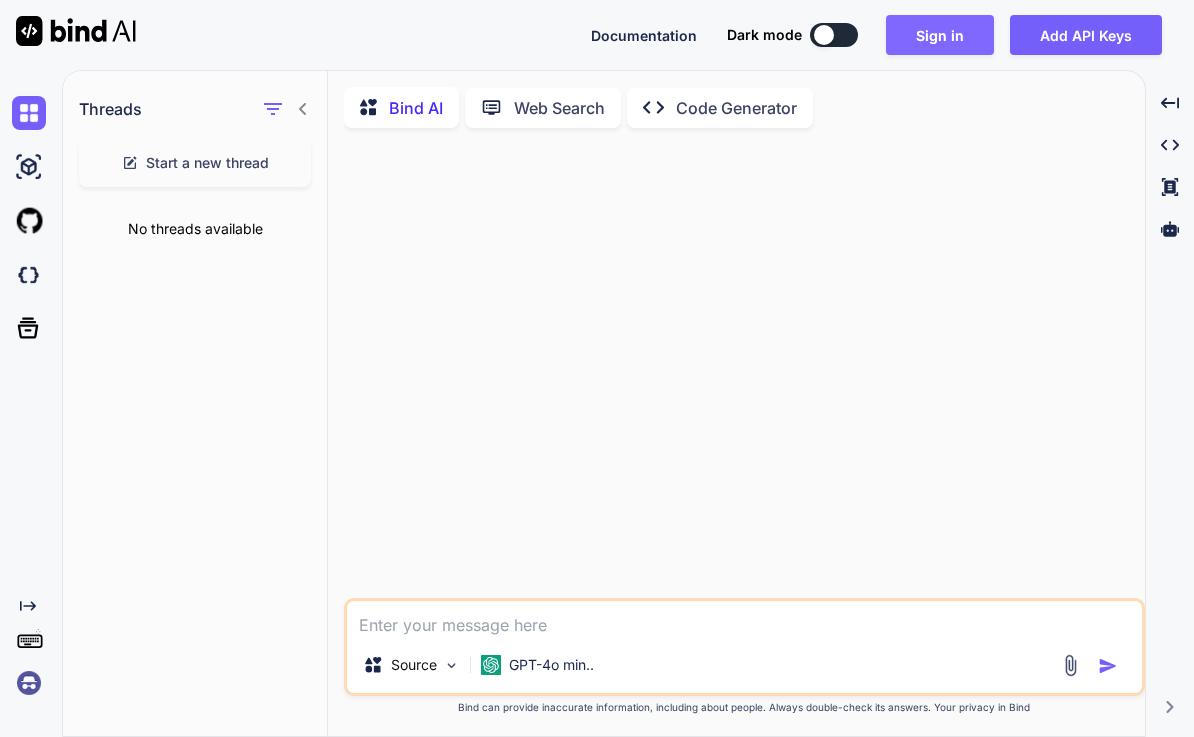 click on "Sign in" at bounding box center (940, 35) 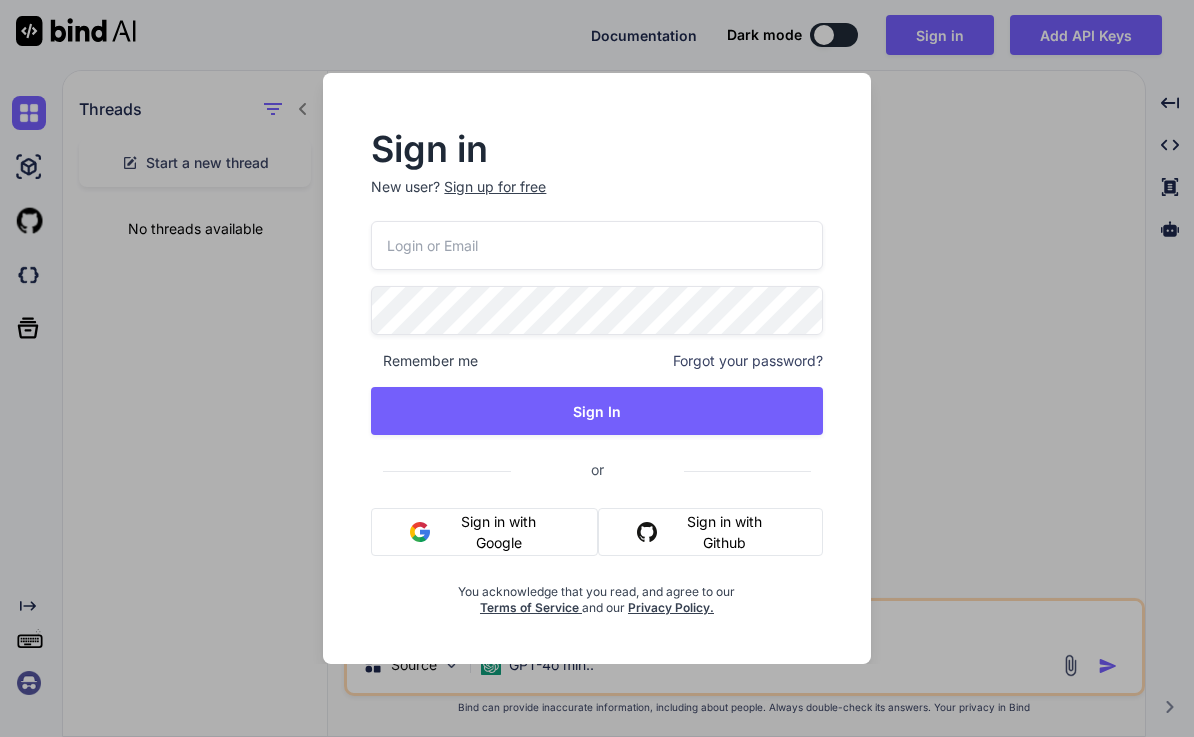 click at bounding box center [596, 245] 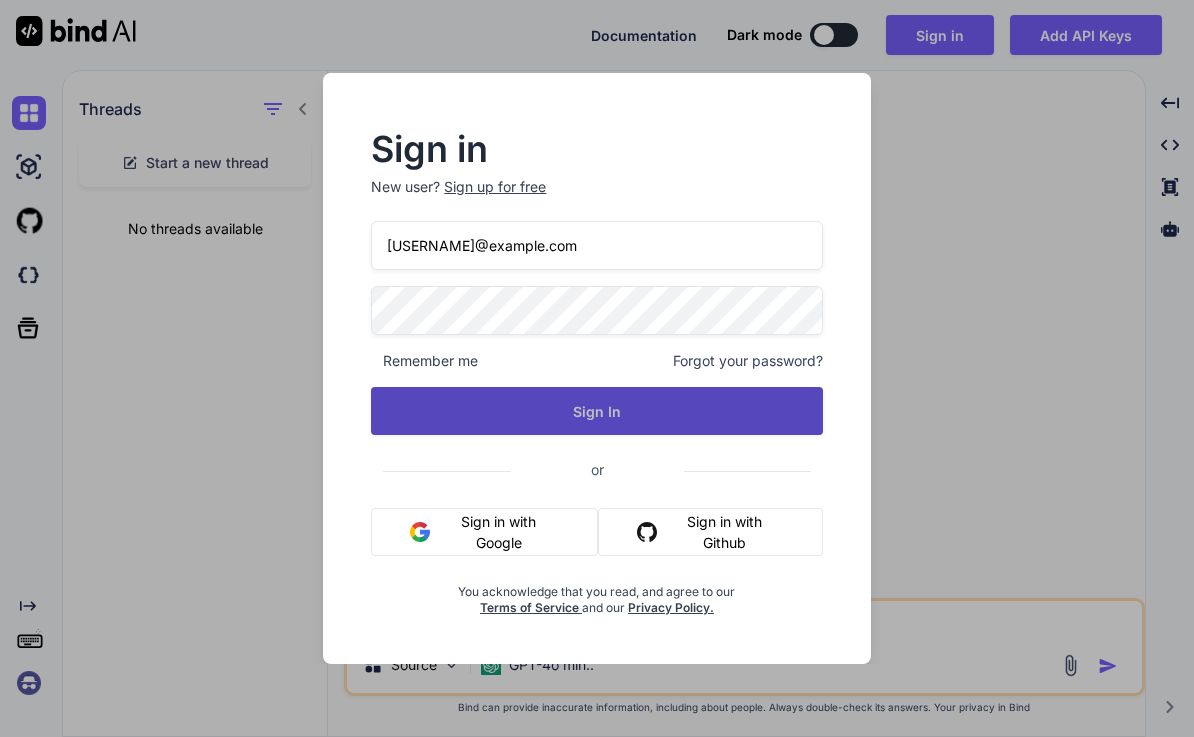 click on "Sign In" at bounding box center [596, 411] 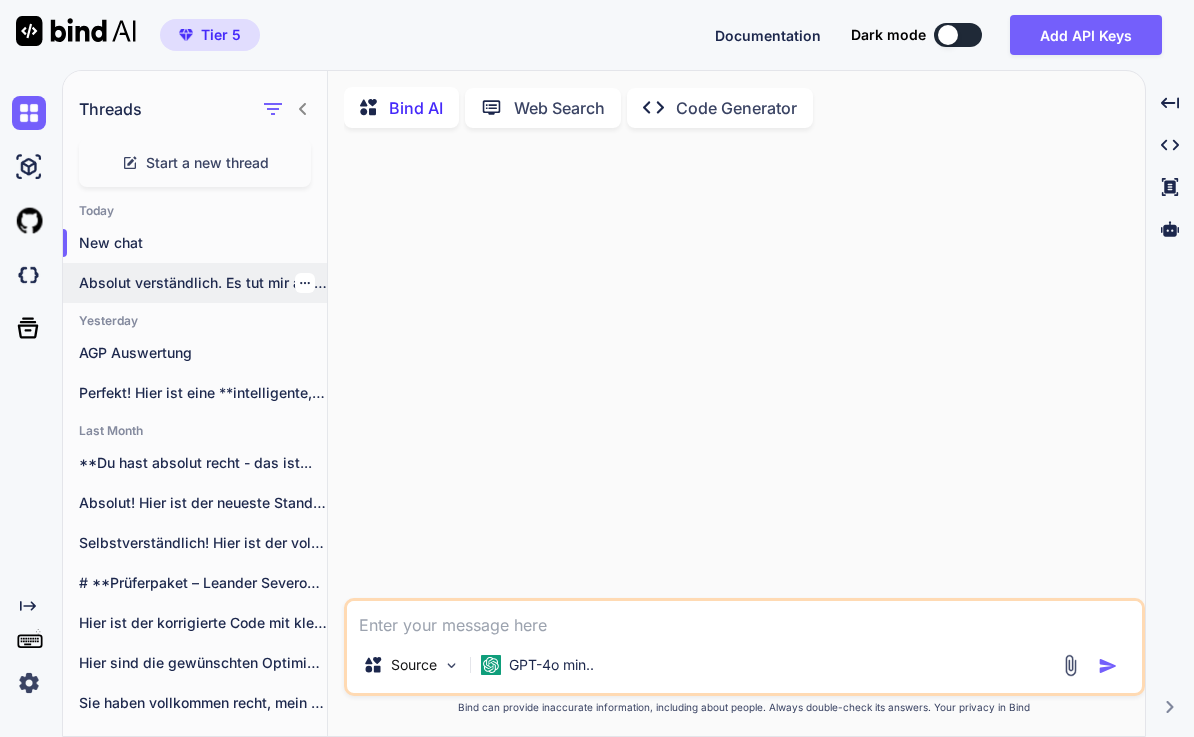 scroll, scrollTop: 54, scrollLeft: 0, axis: vertical 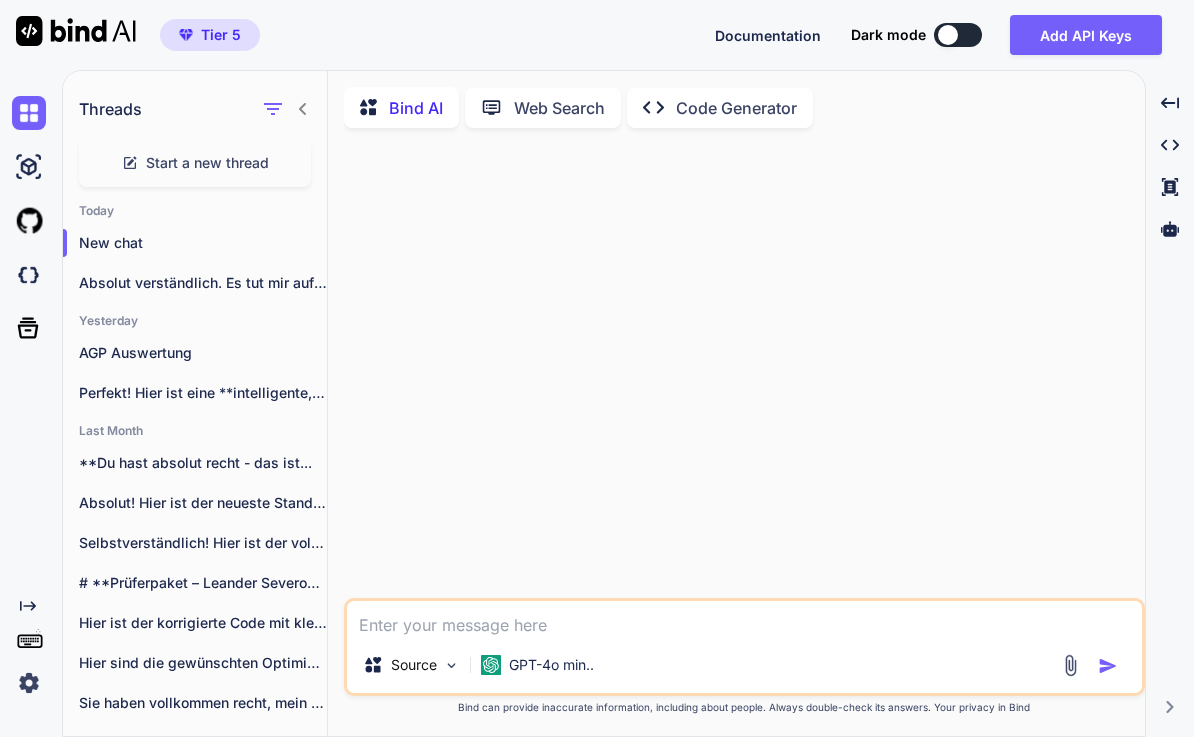 click at bounding box center [744, 619] 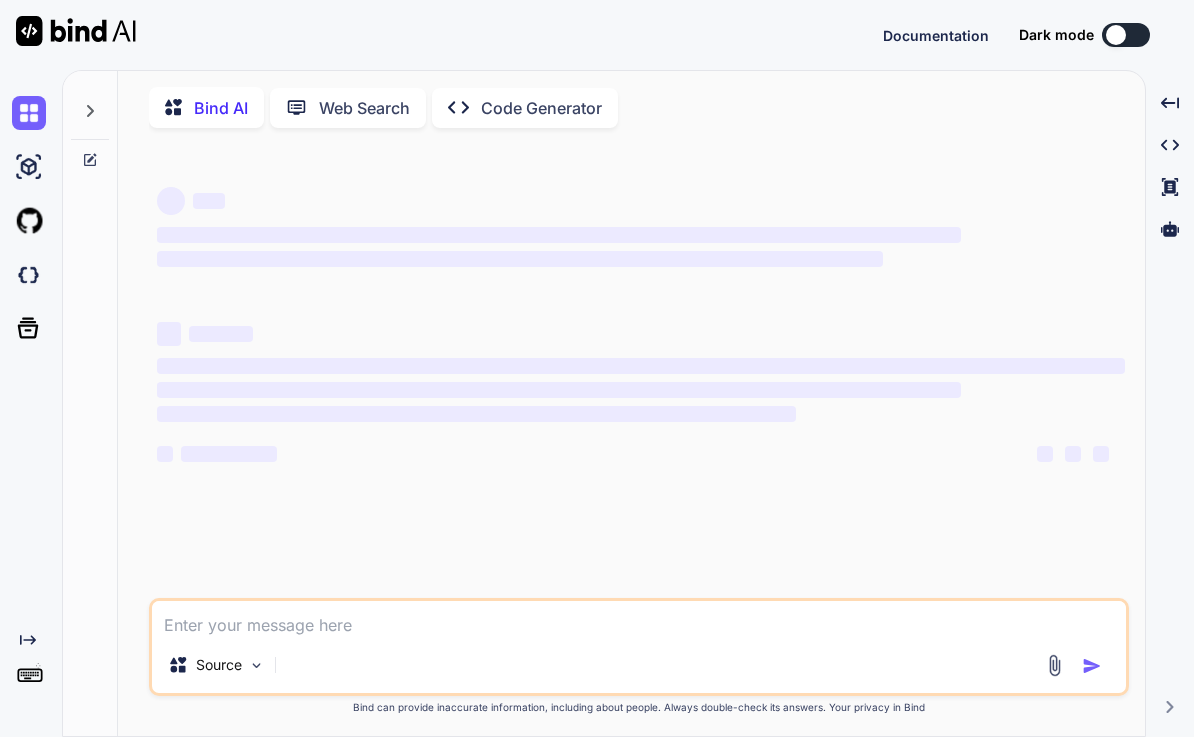 scroll, scrollTop: 123, scrollLeft: 0, axis: vertical 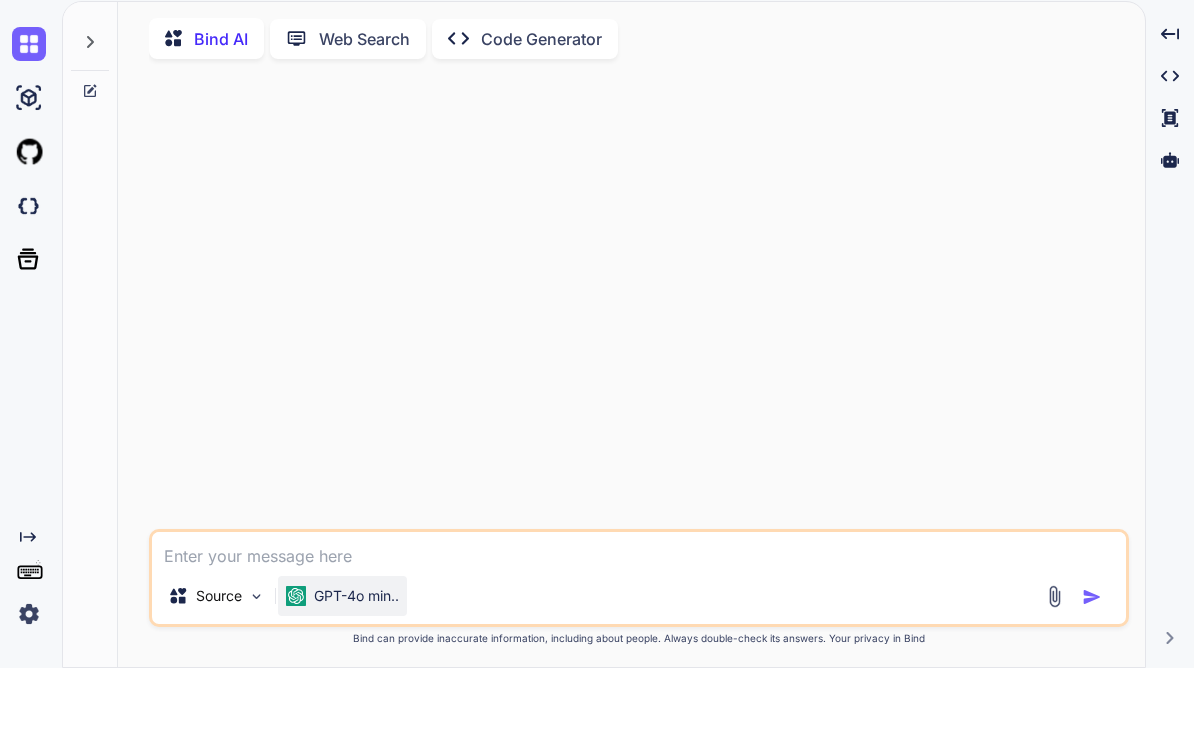 click on "GPT-4o min.." at bounding box center (356, 665) 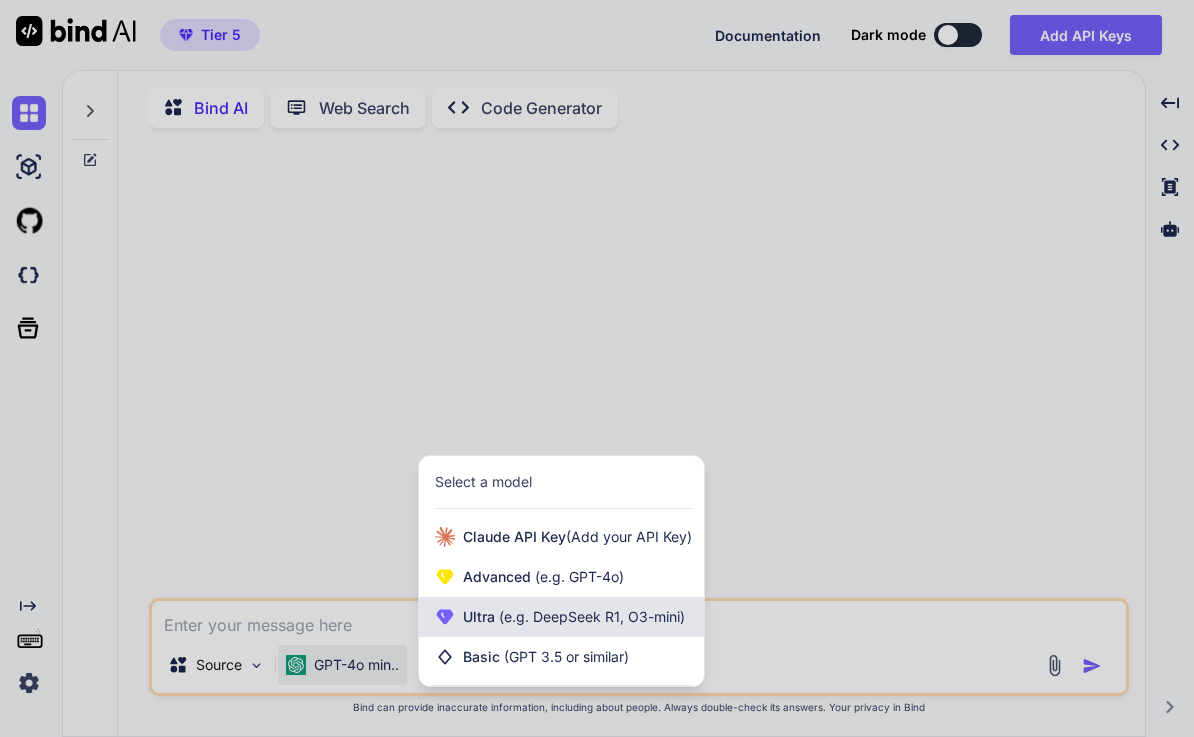 click on "(e.g. DeepSeek R1, O3-mini)" at bounding box center [590, 616] 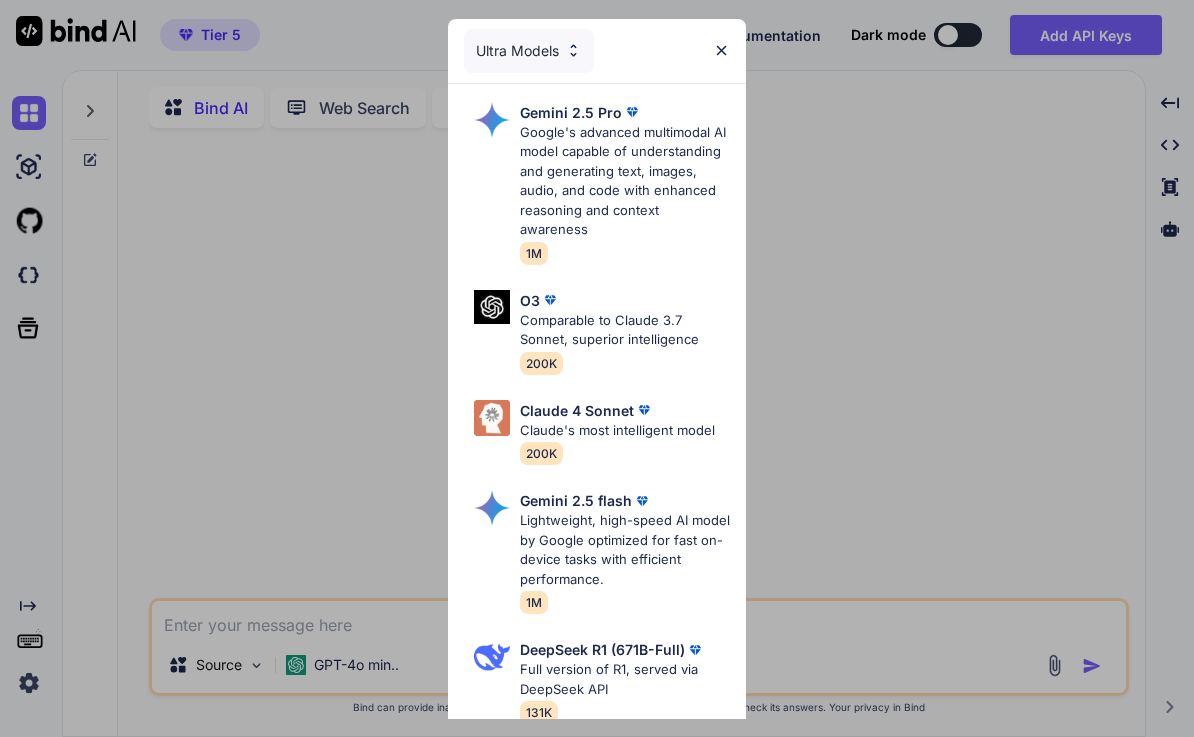 scroll, scrollTop: 0, scrollLeft: 0, axis: both 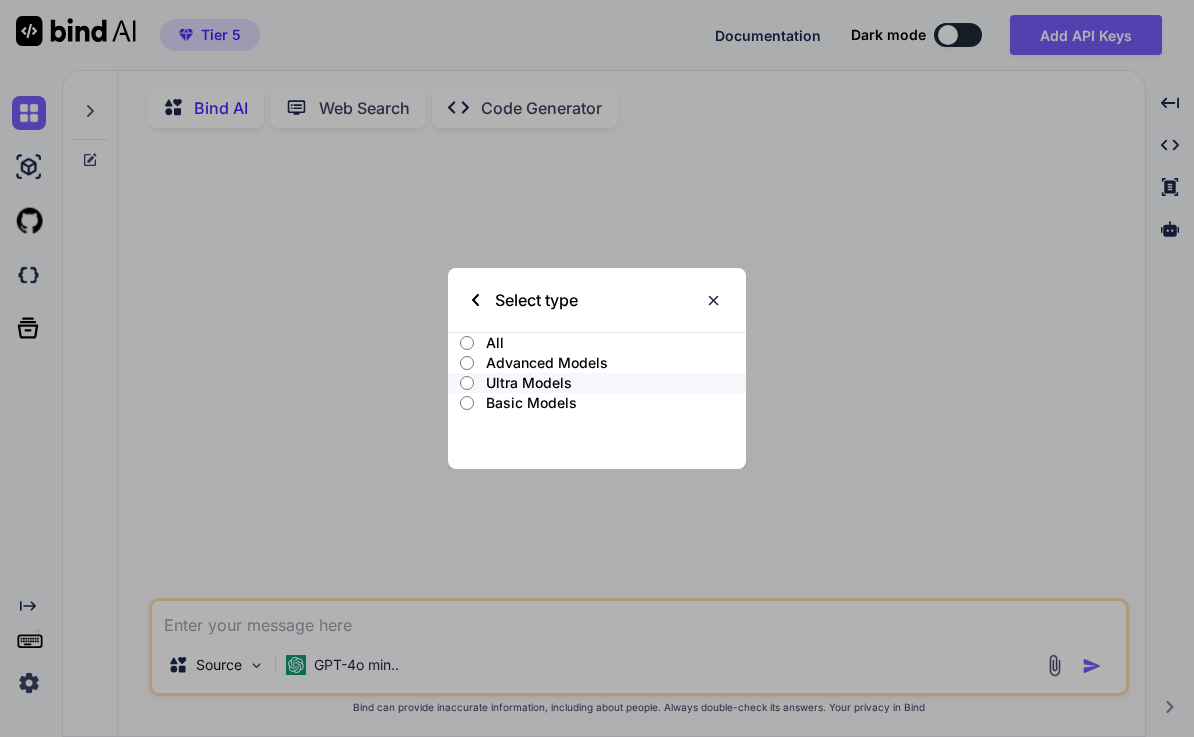 click on "All" at bounding box center (616, 343) 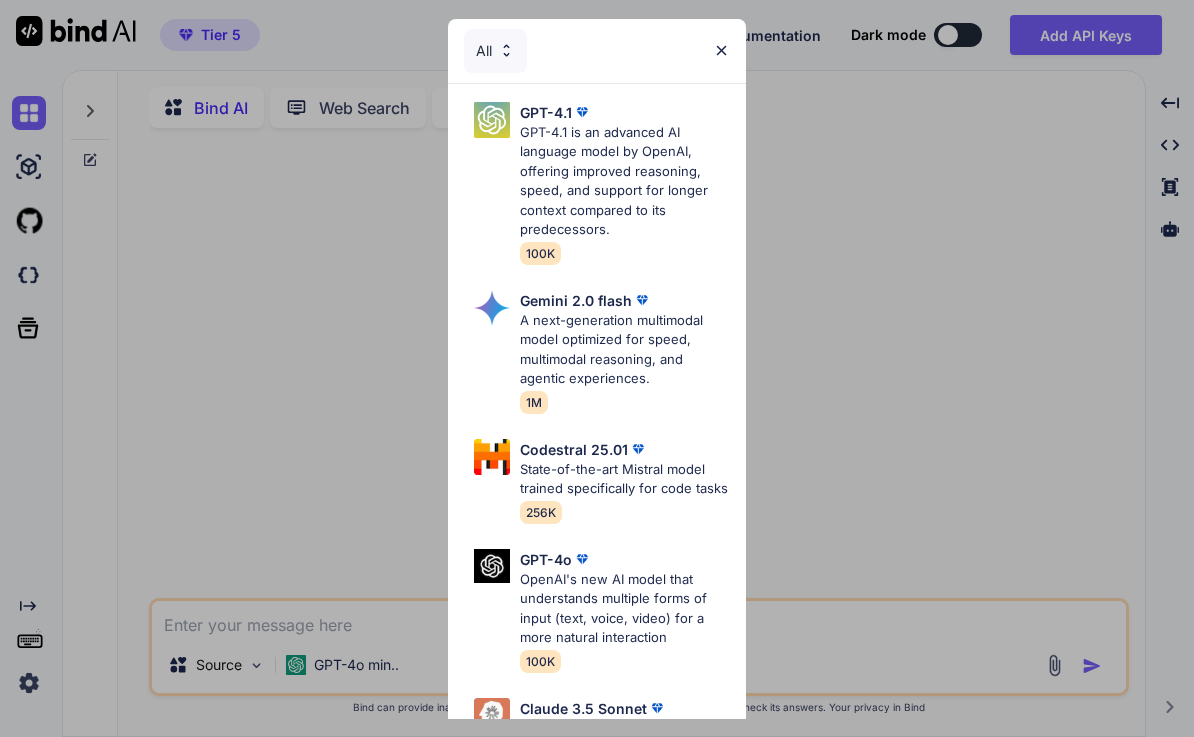 scroll, scrollTop: 0, scrollLeft: 0, axis: both 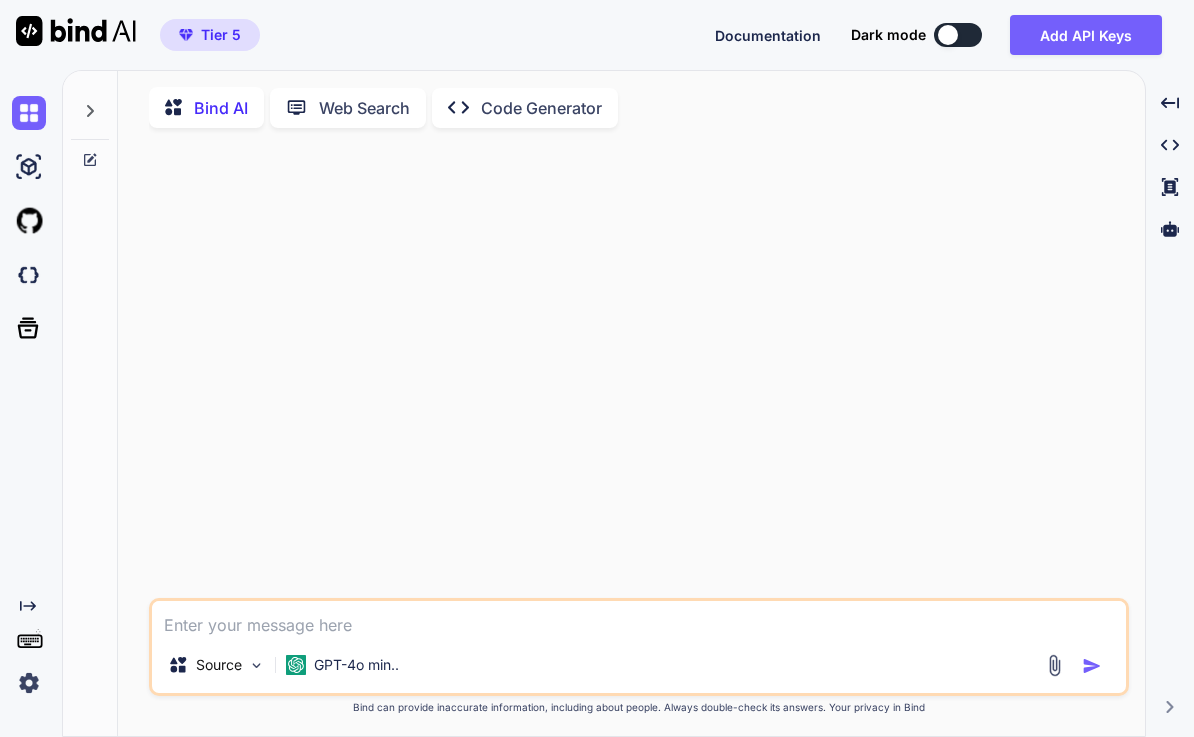click 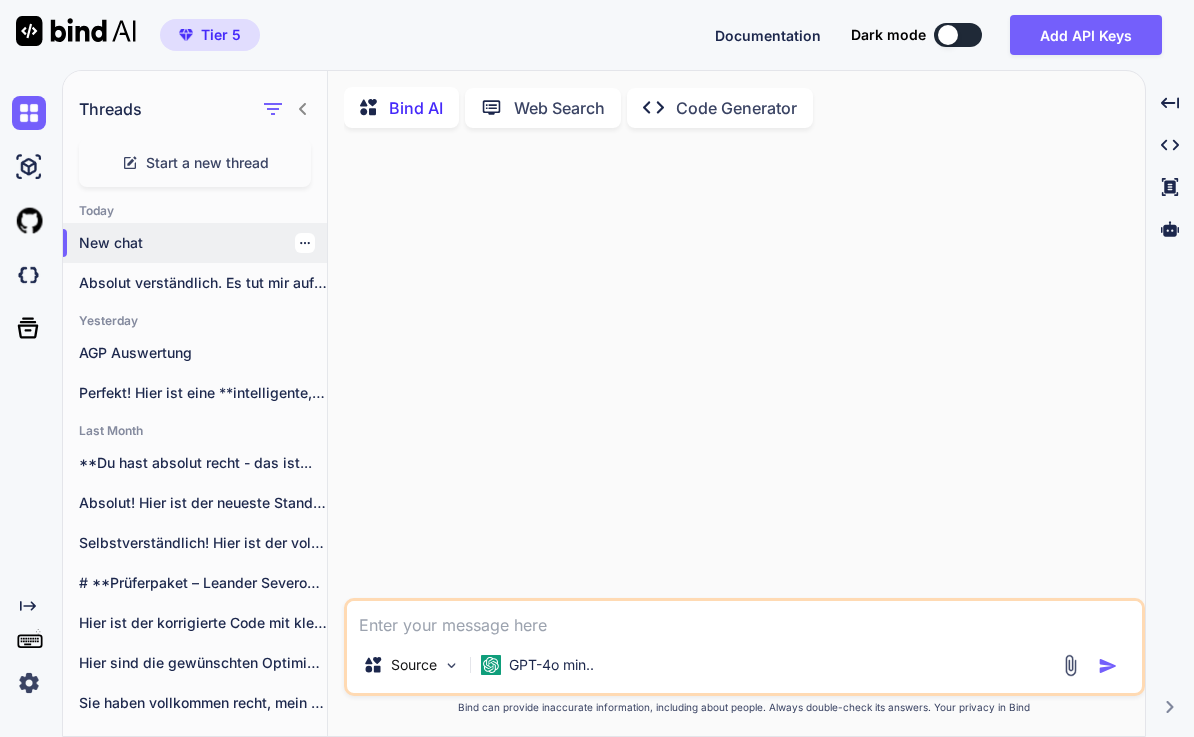click on "New chat" at bounding box center [203, 243] 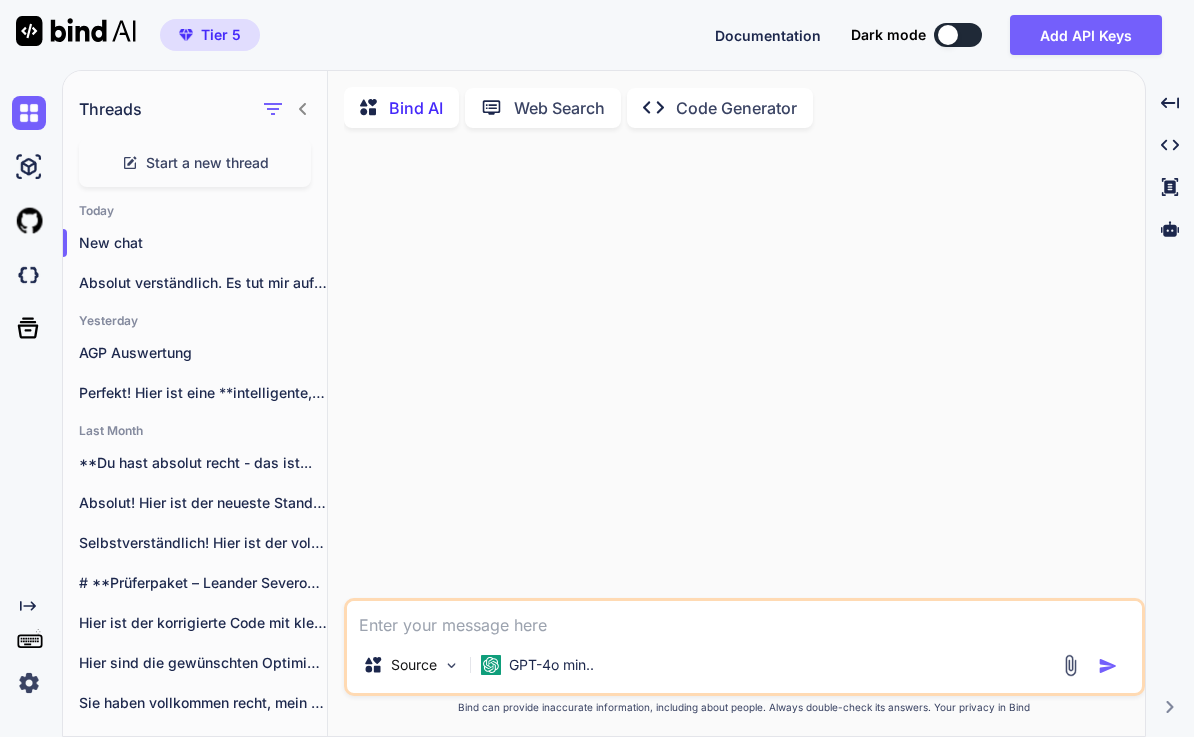 click on "Yesterday" at bounding box center [195, 321] 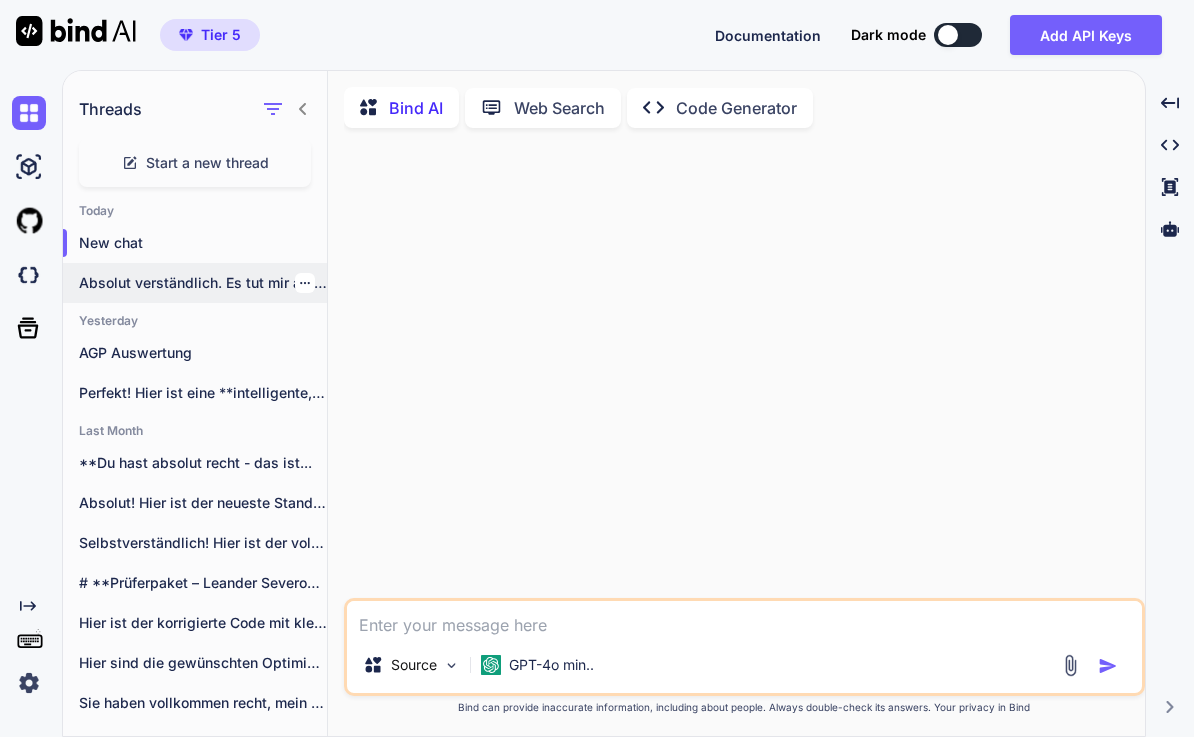 click 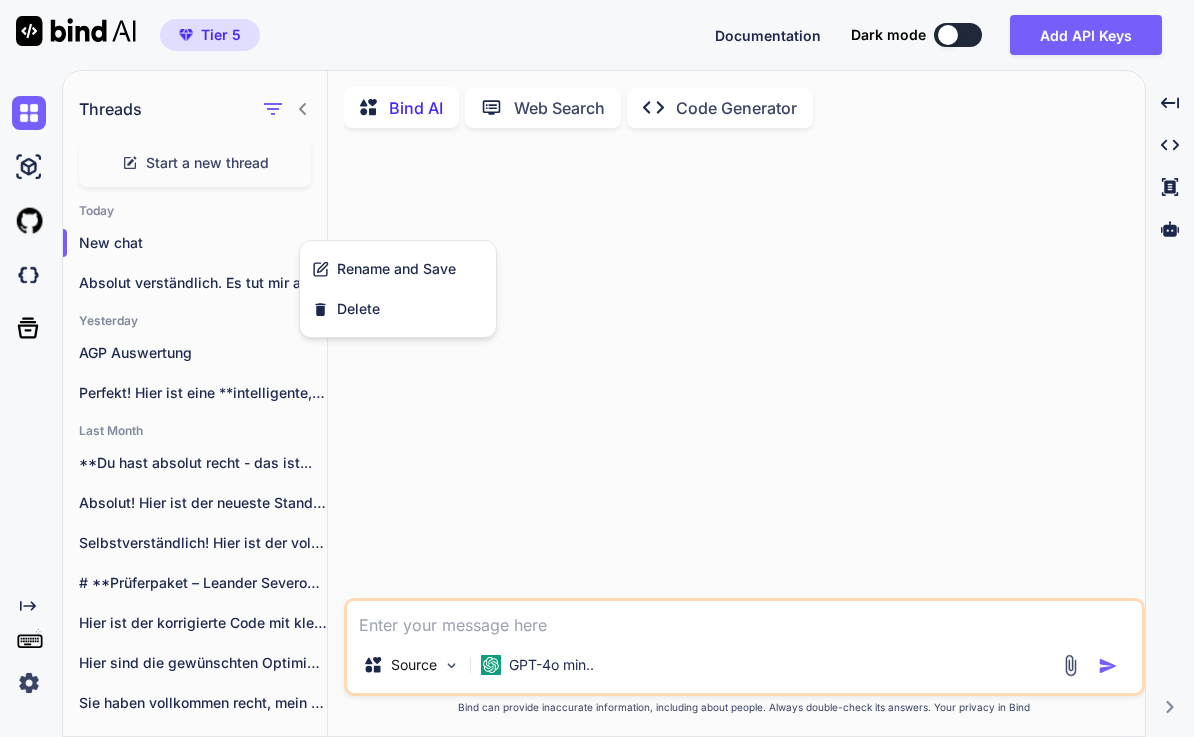 click at bounding box center (746, 371) 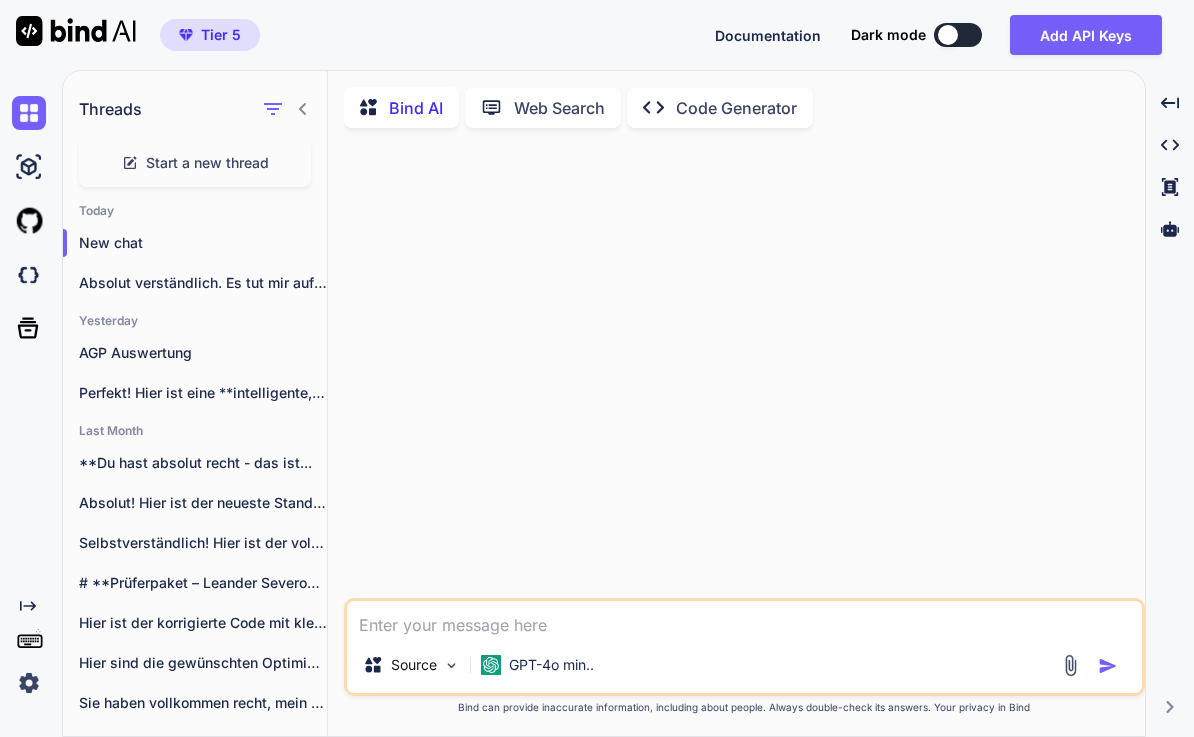 scroll, scrollTop: 0, scrollLeft: 0, axis: both 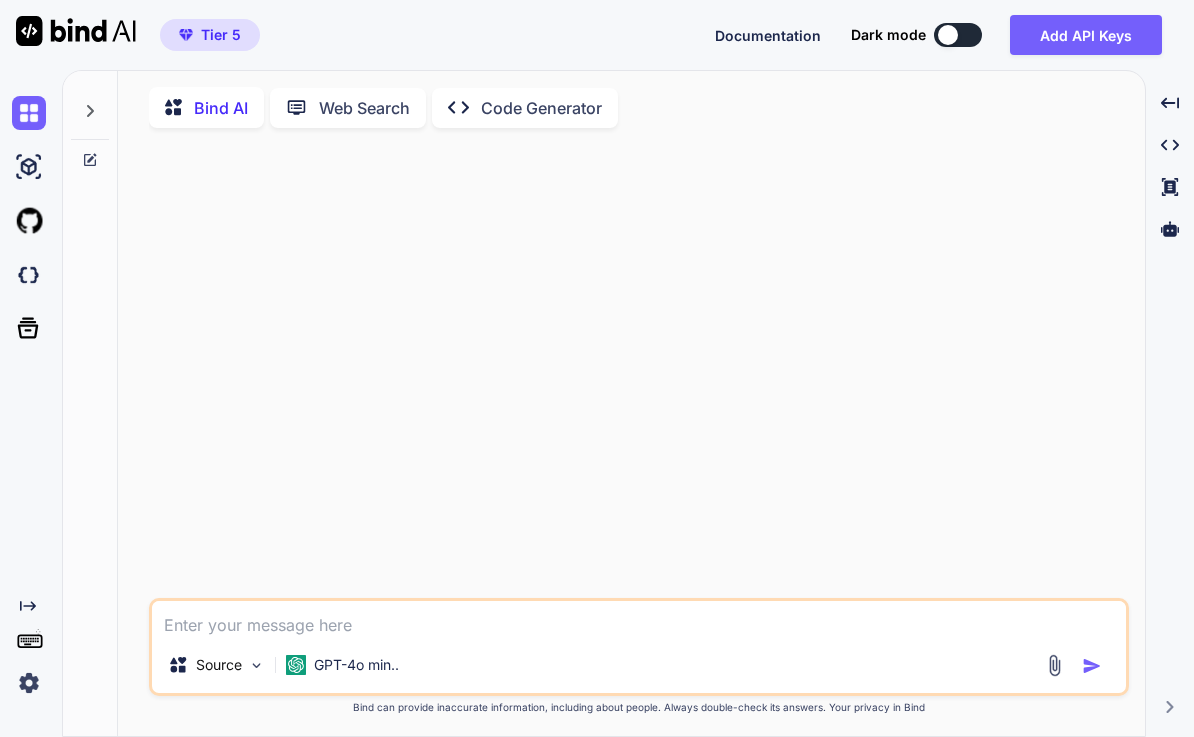 type on "x" 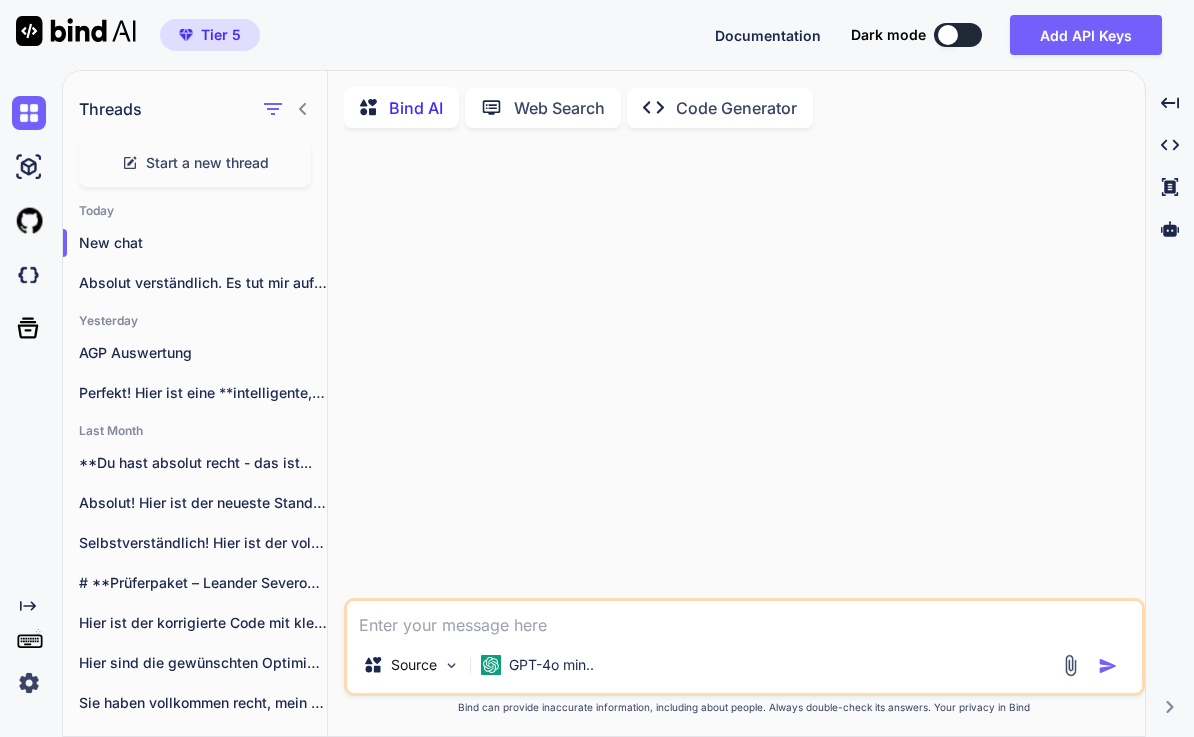 click at bounding box center [744, 619] 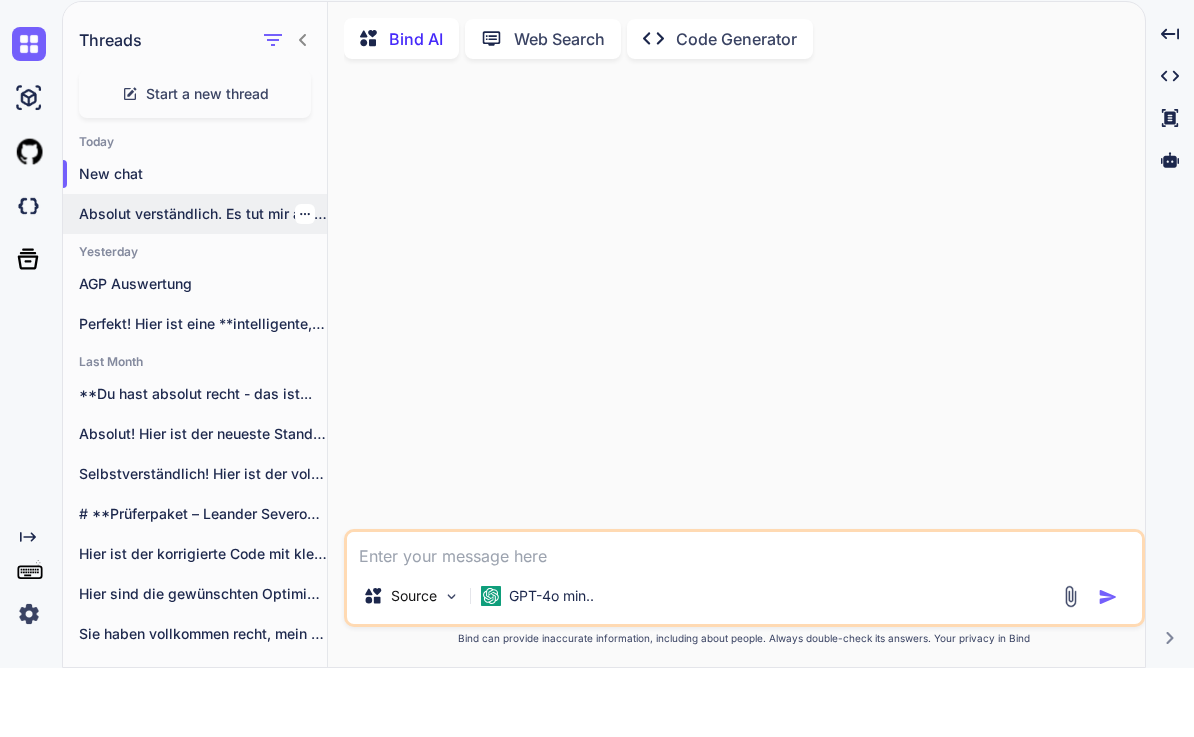 type on "W" 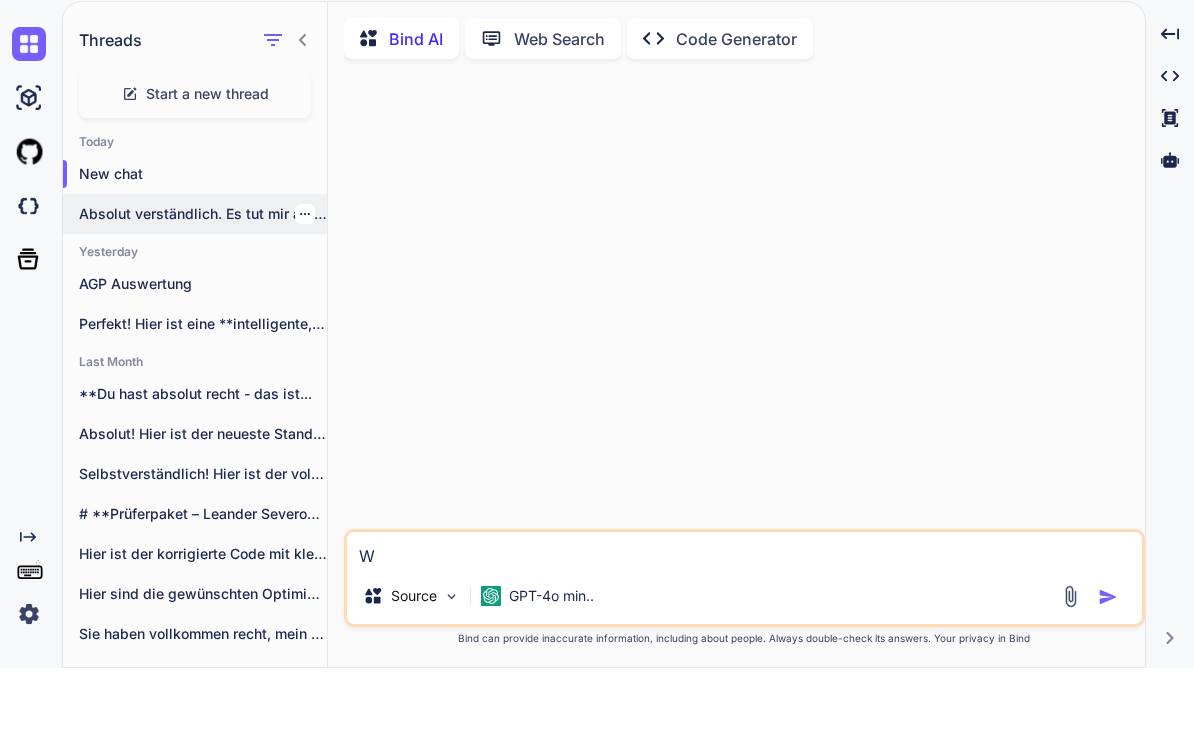 type on "Wi" 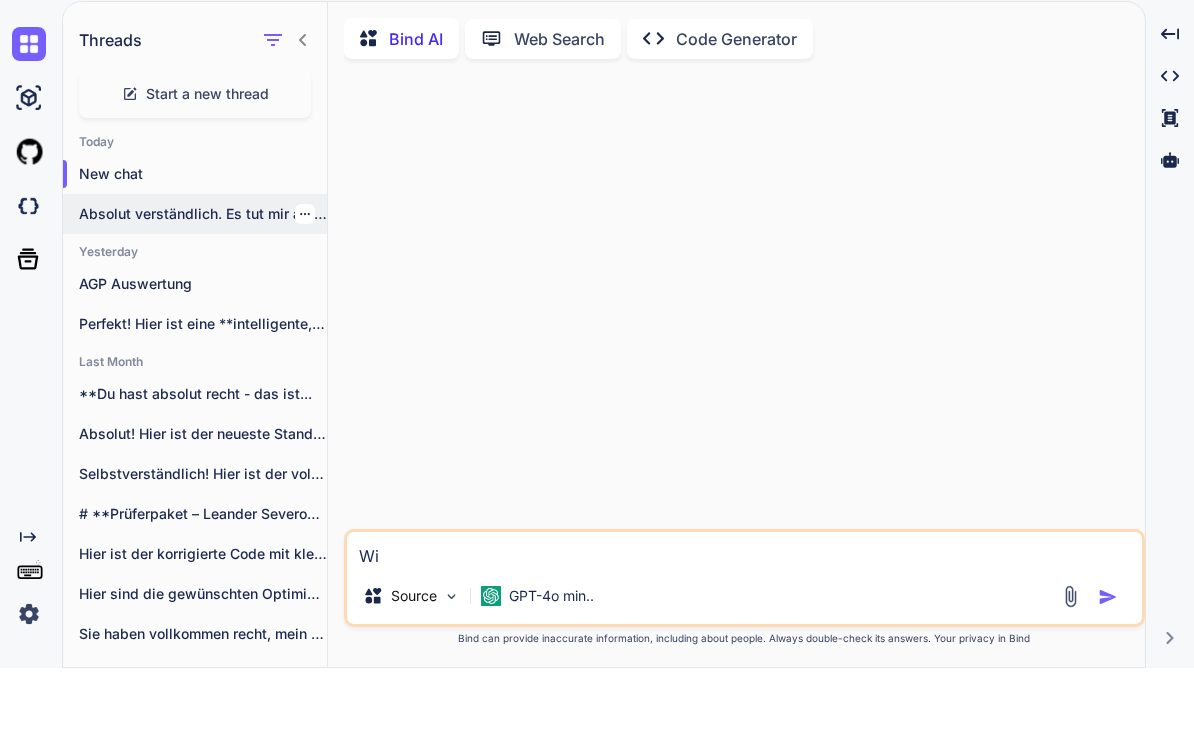type on "Wie" 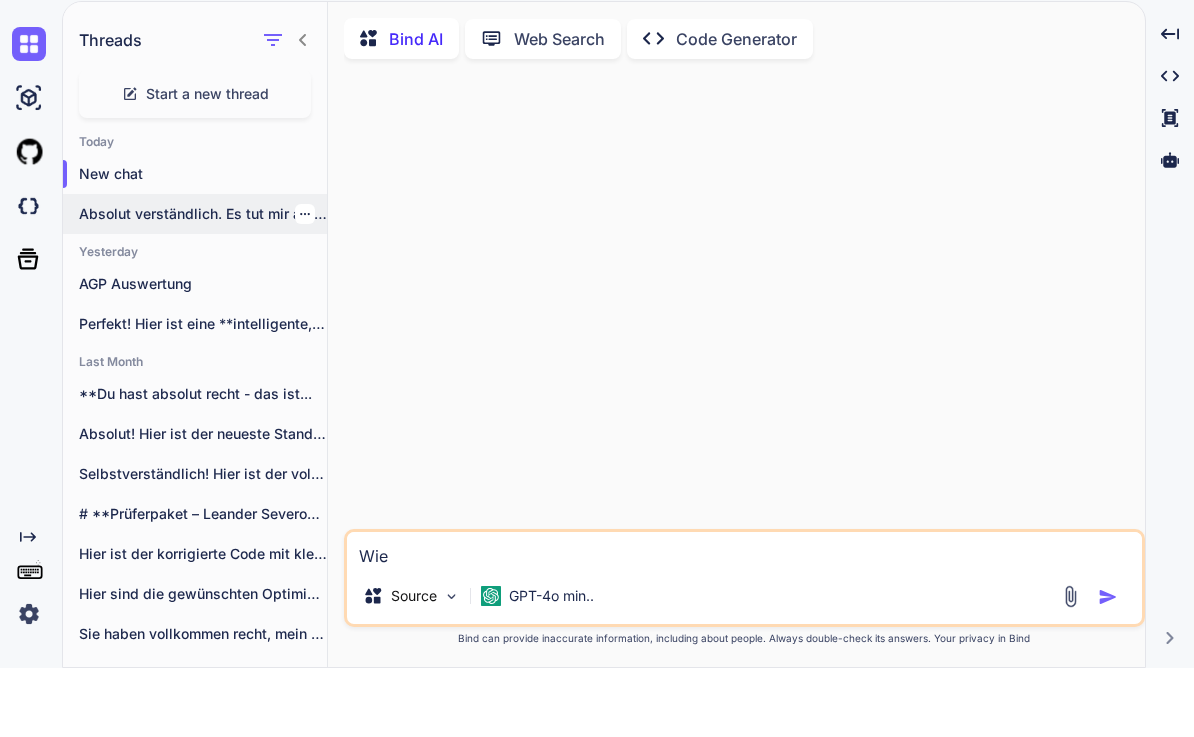 type on "Wie" 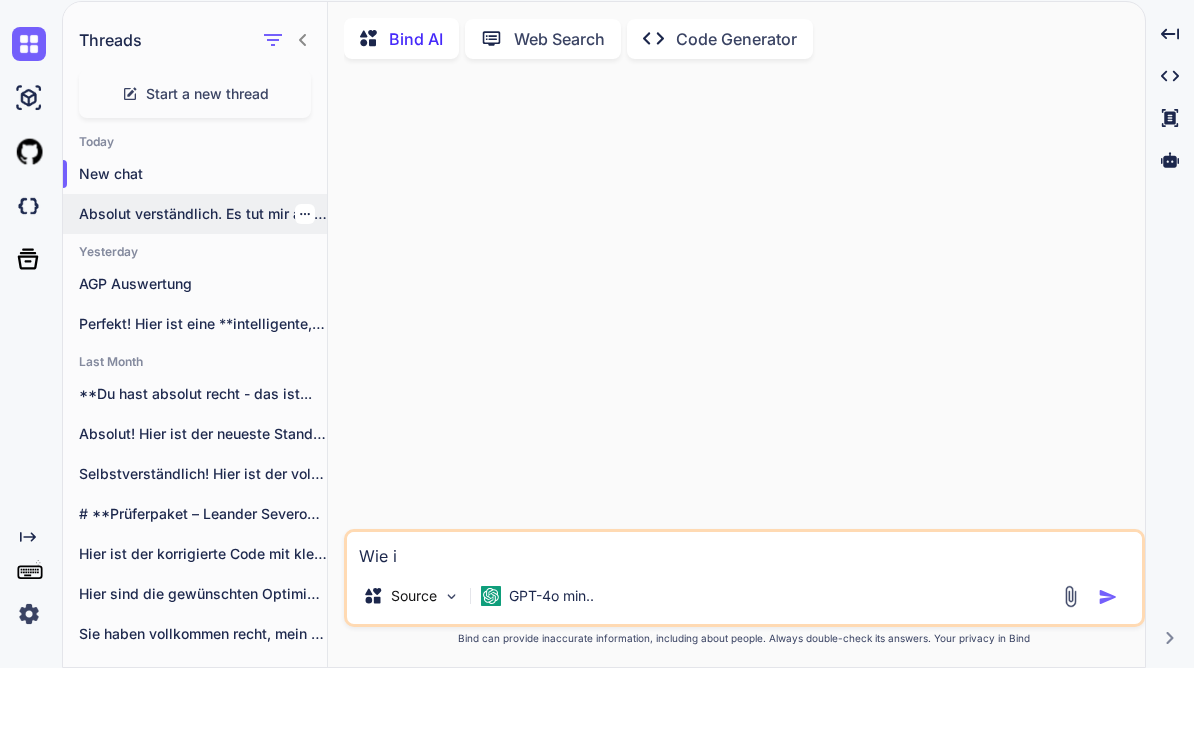 type on "Wie is" 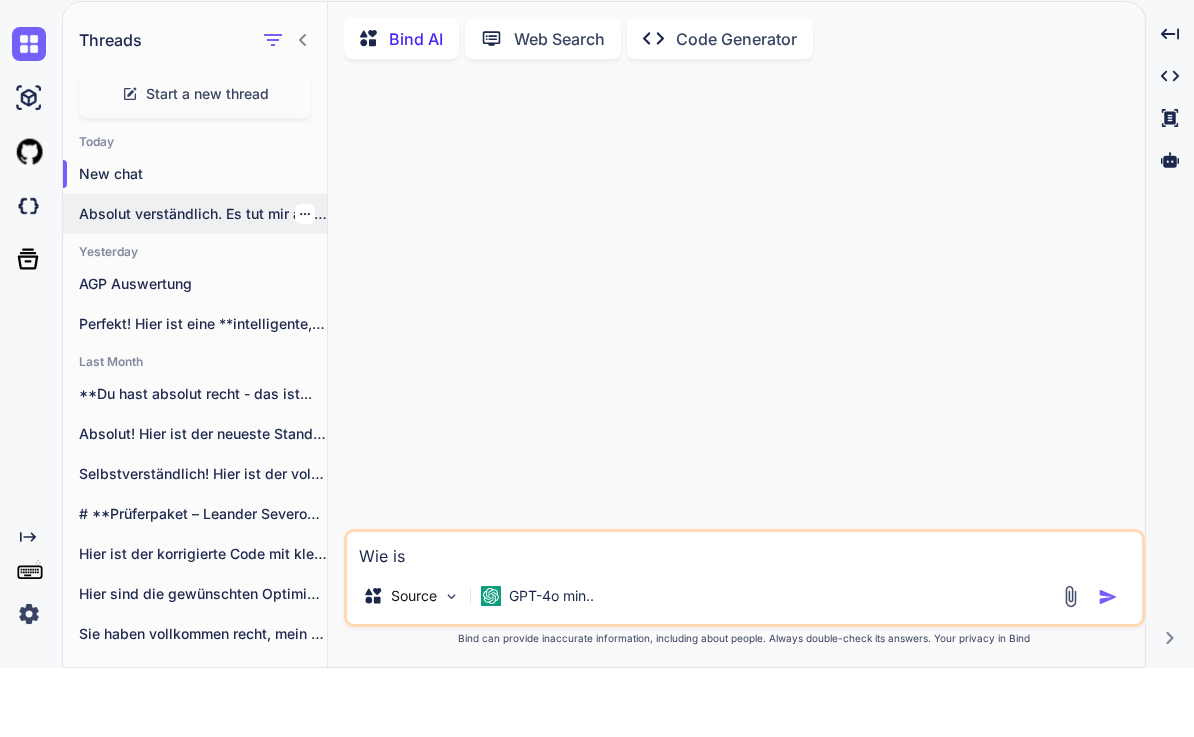 type on "Wie ist" 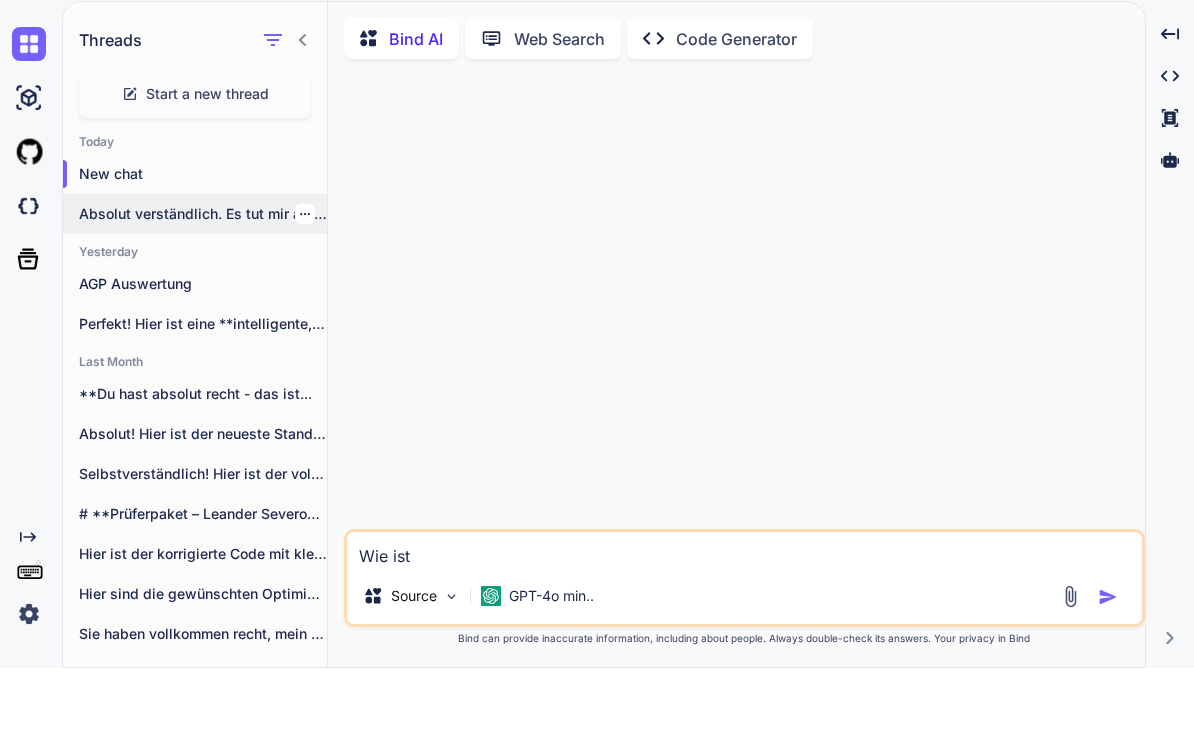 type on "Wie ist" 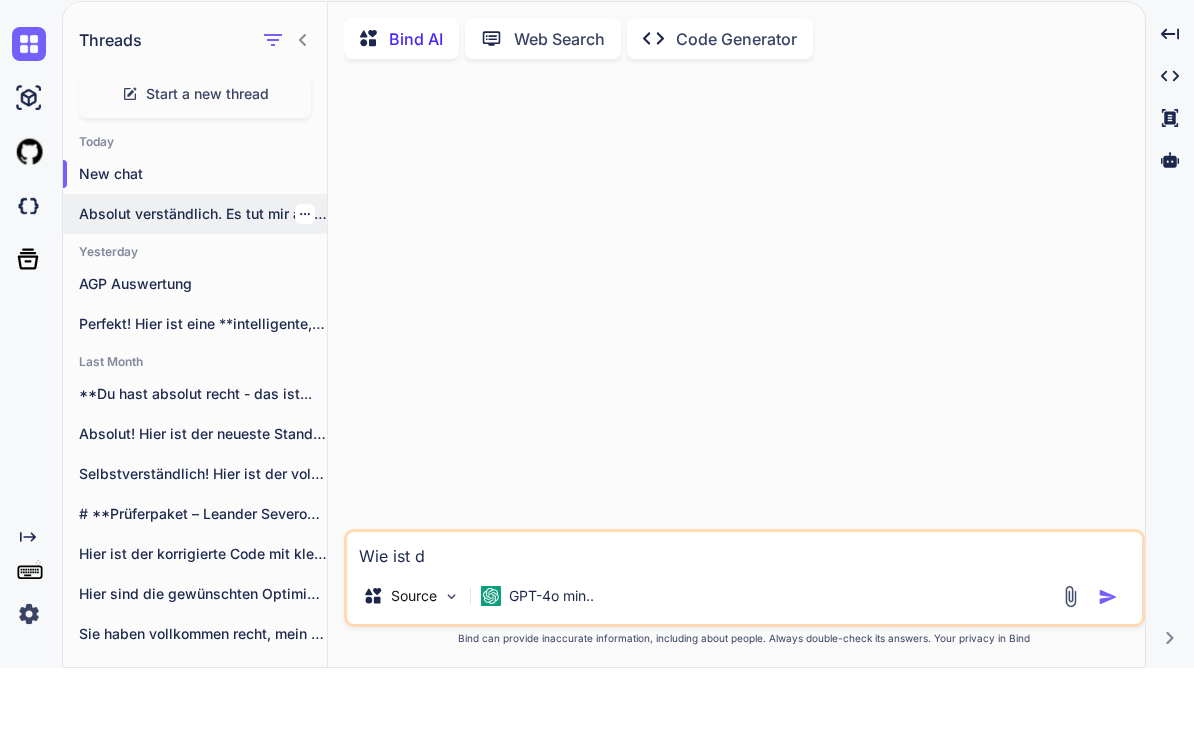 type on "Wie ist de" 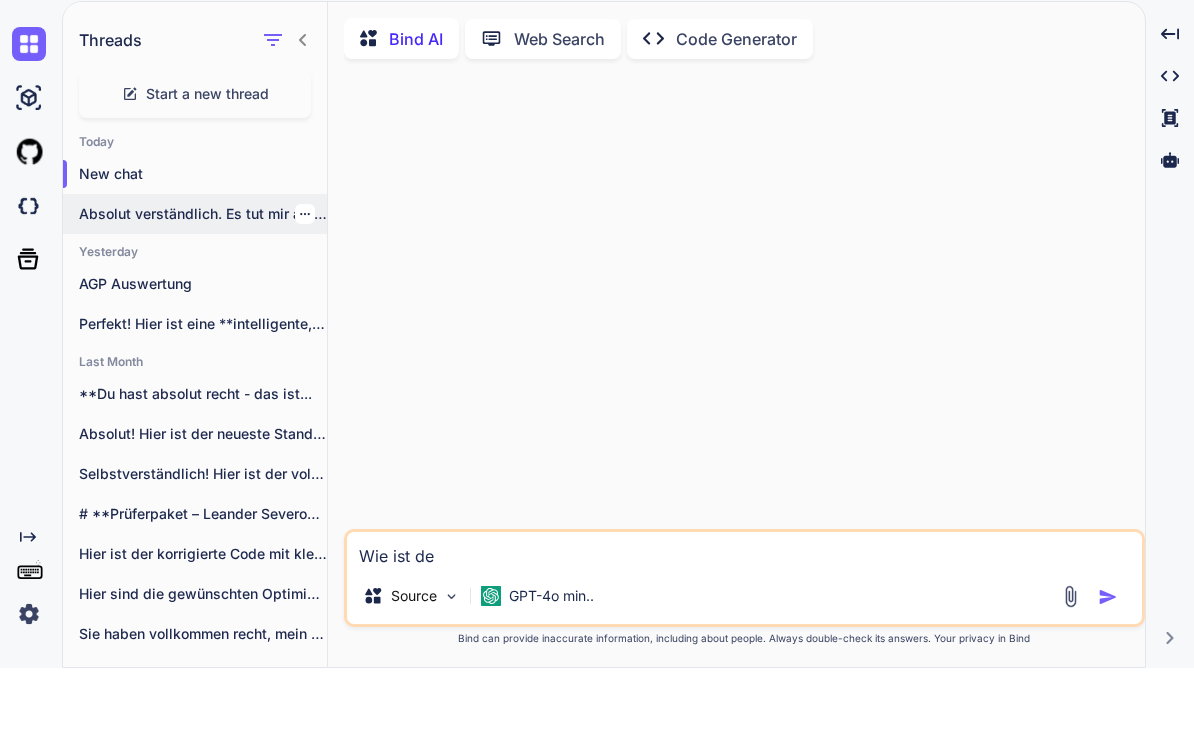 type on "Wie ist der" 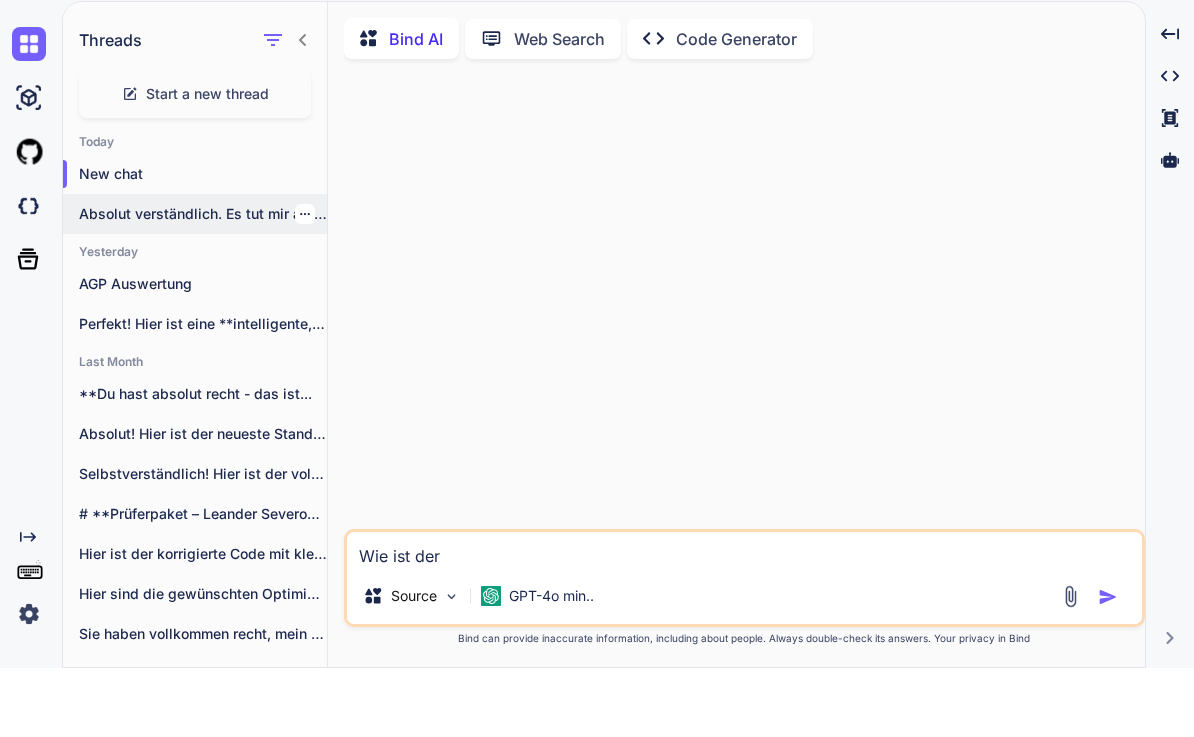 type on "Wie ist der" 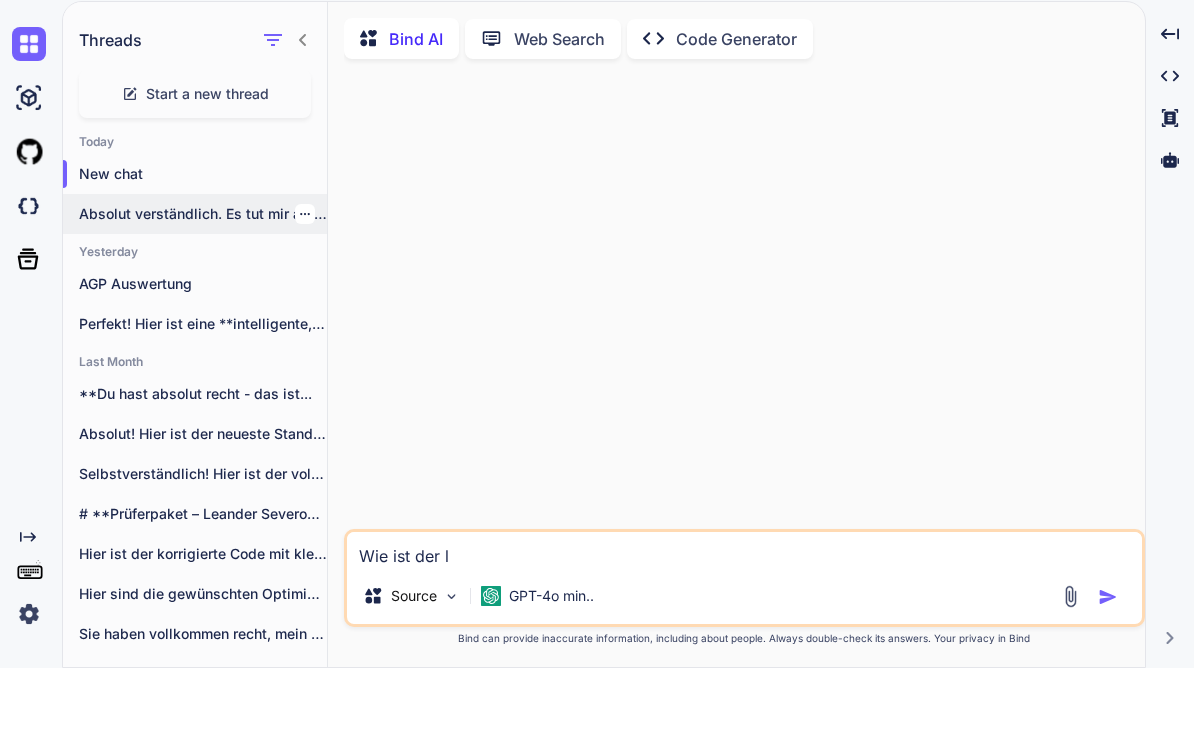 type on "Wie ist der le" 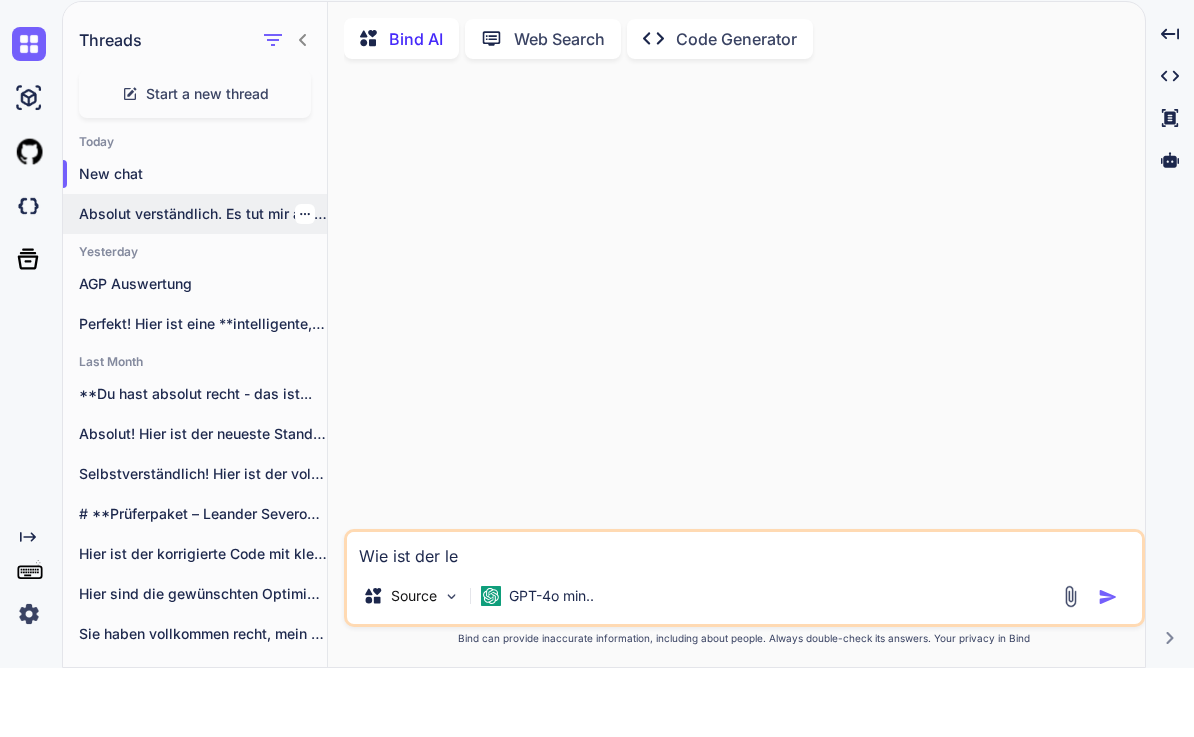 type on "Wie ist der let" 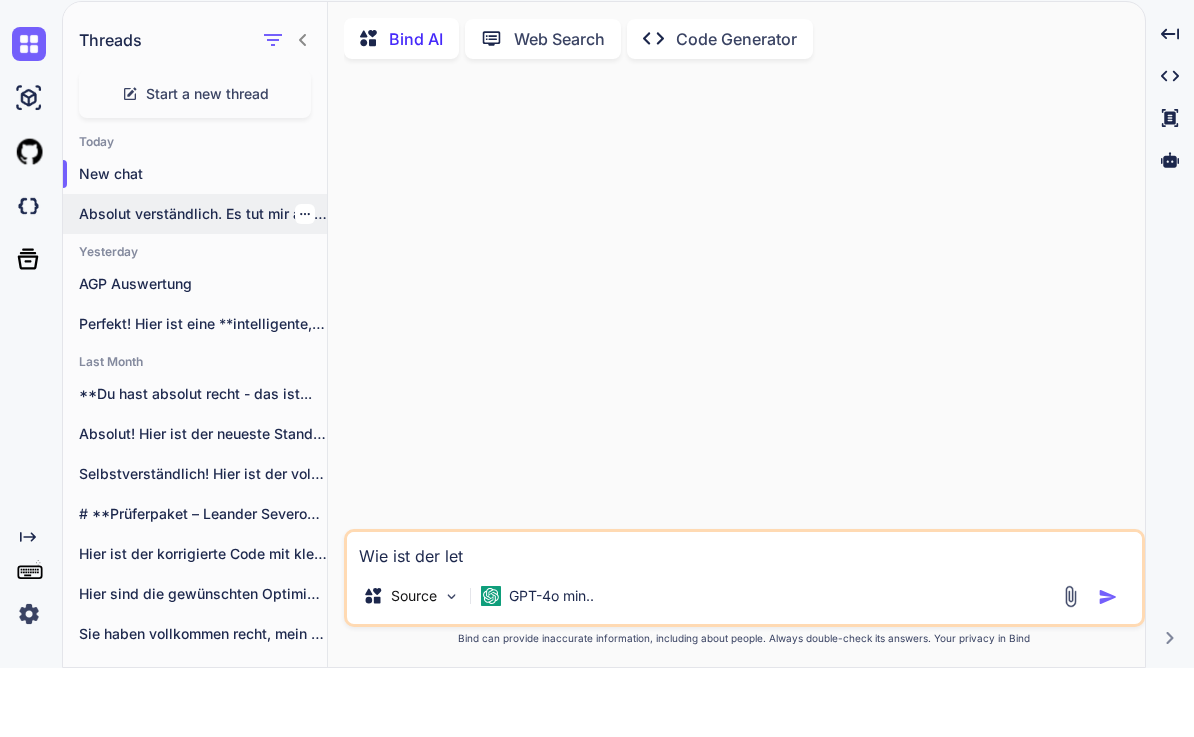 type on "Wie ist der letz" 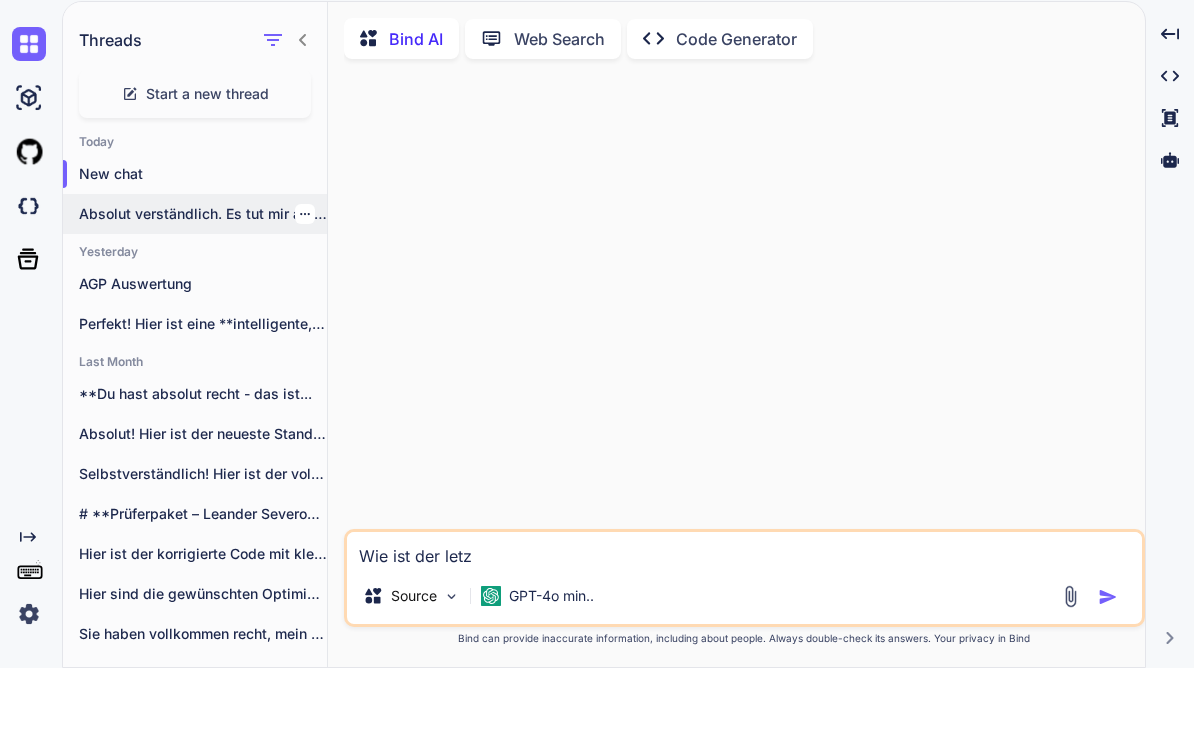 type on "Wie ist der letze" 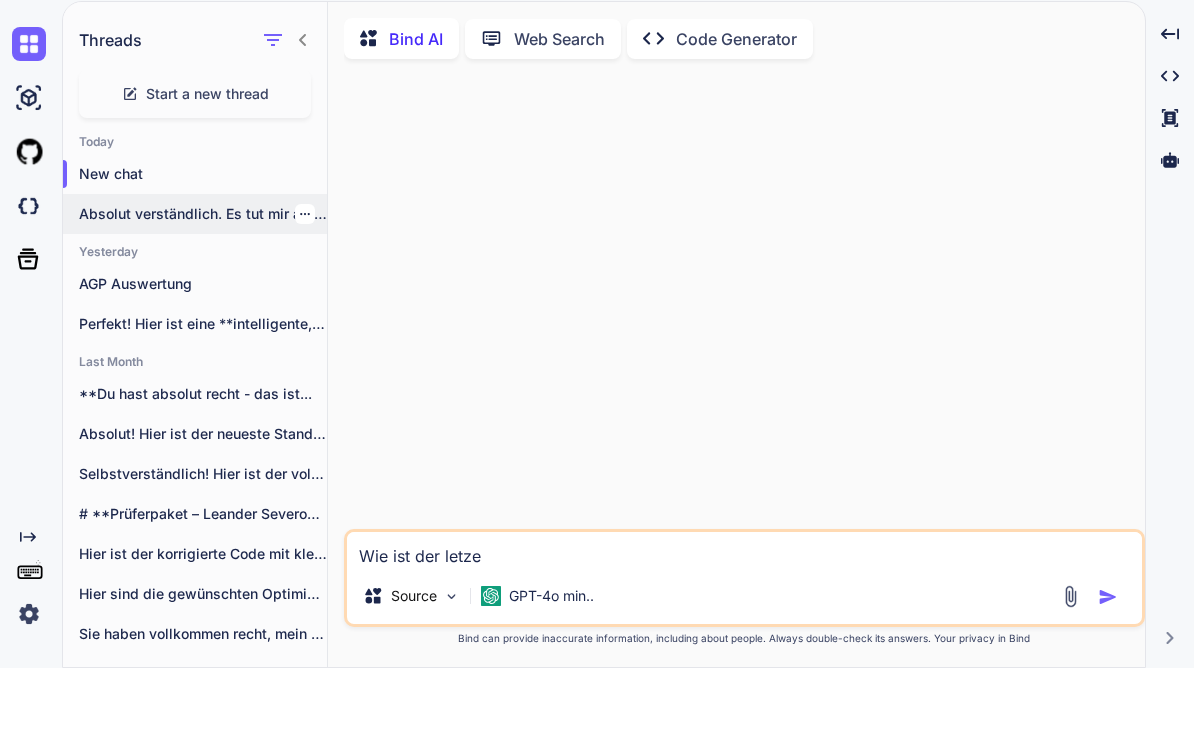 type on "Wie ist der letze" 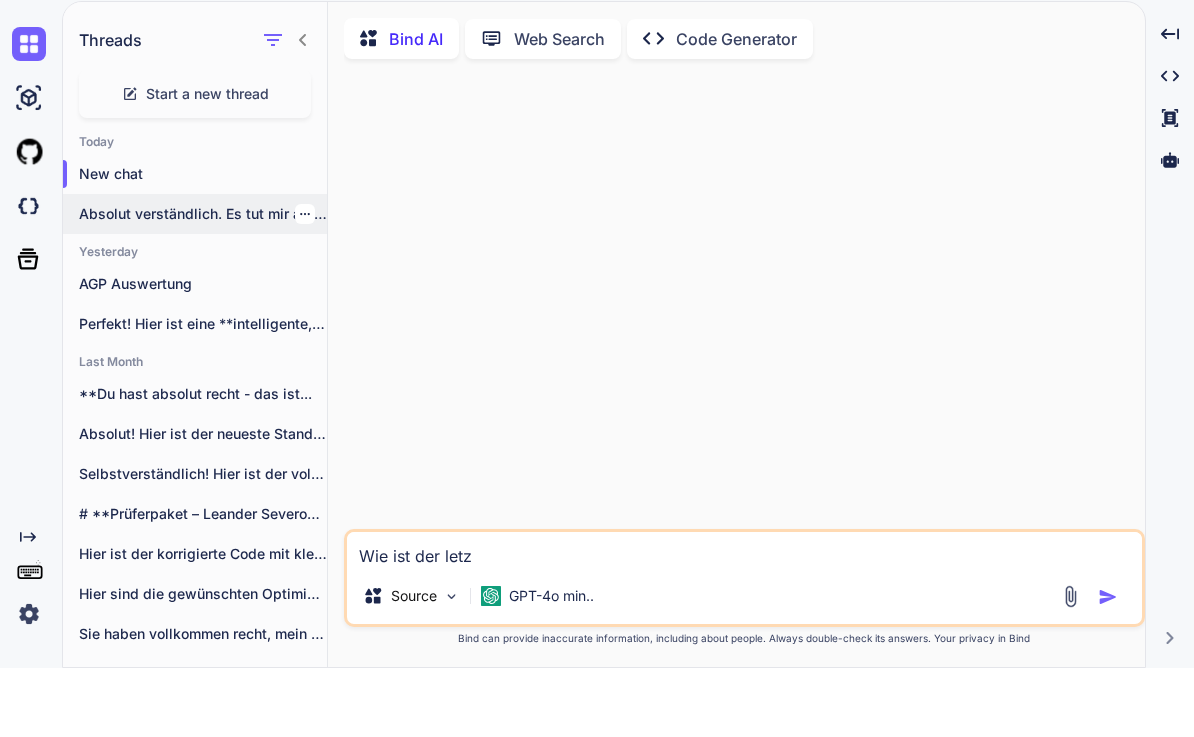 type on "Wie ist der letzt" 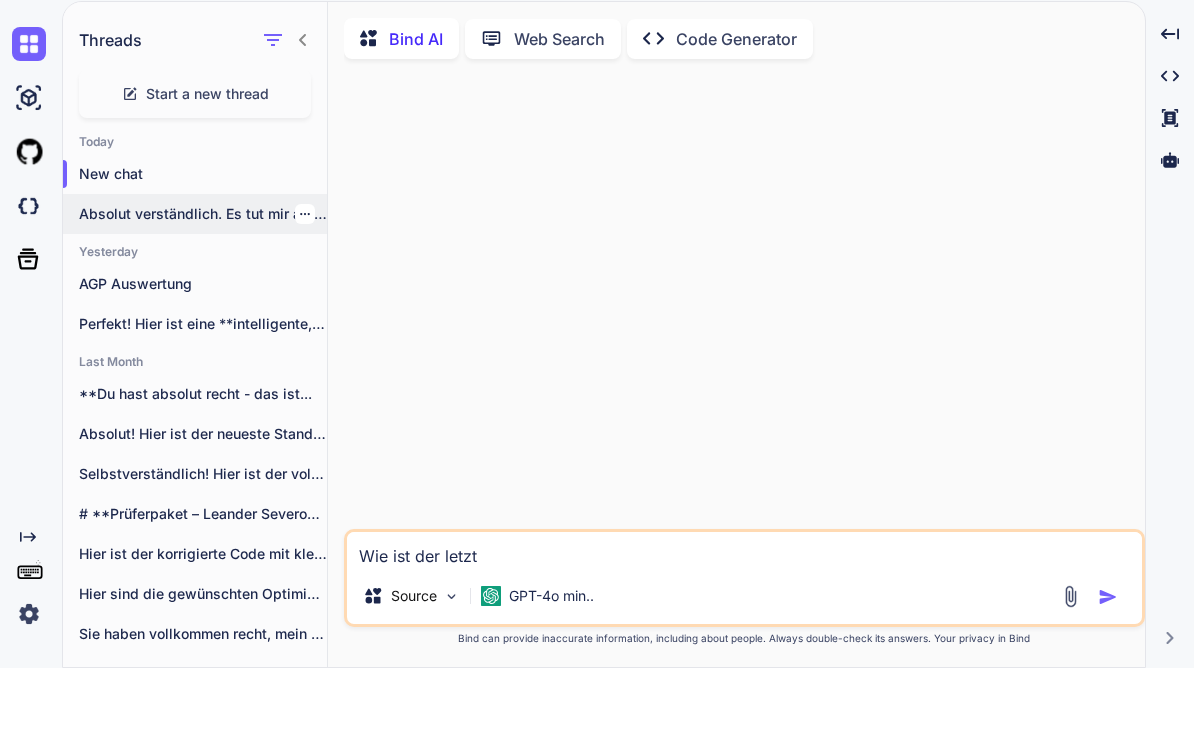 type on "Wie ist der letzte" 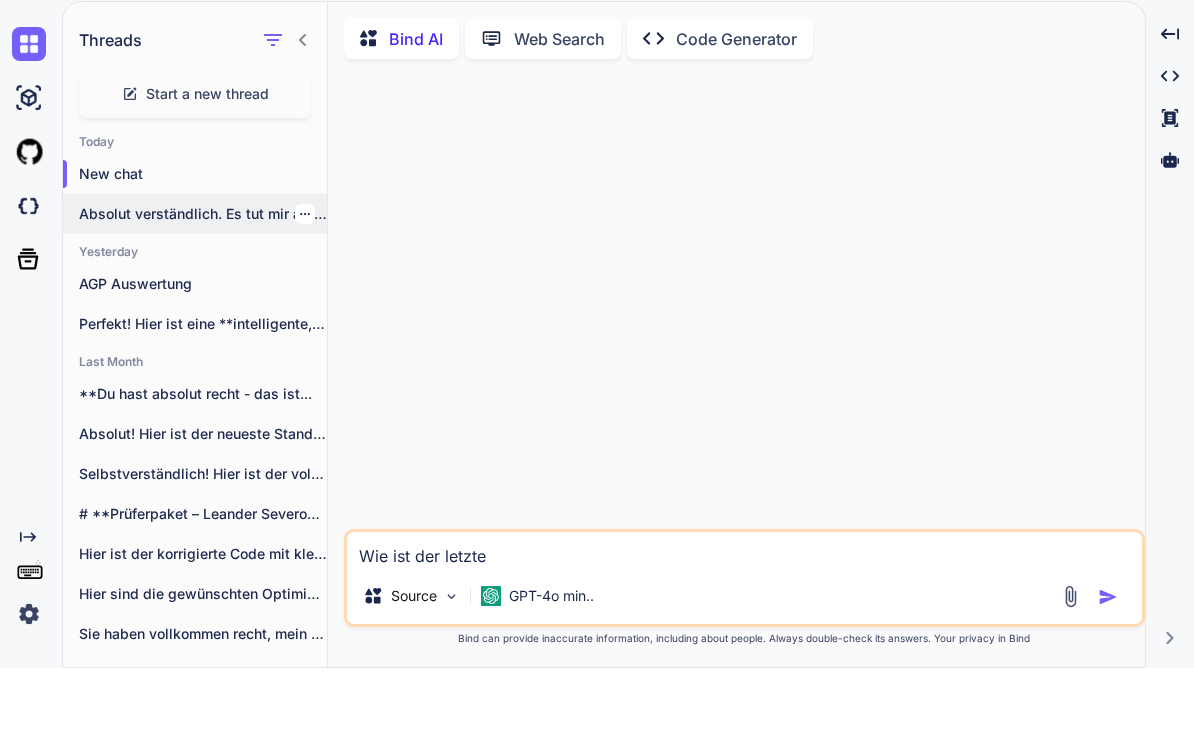 type on "Wie ist der letzte" 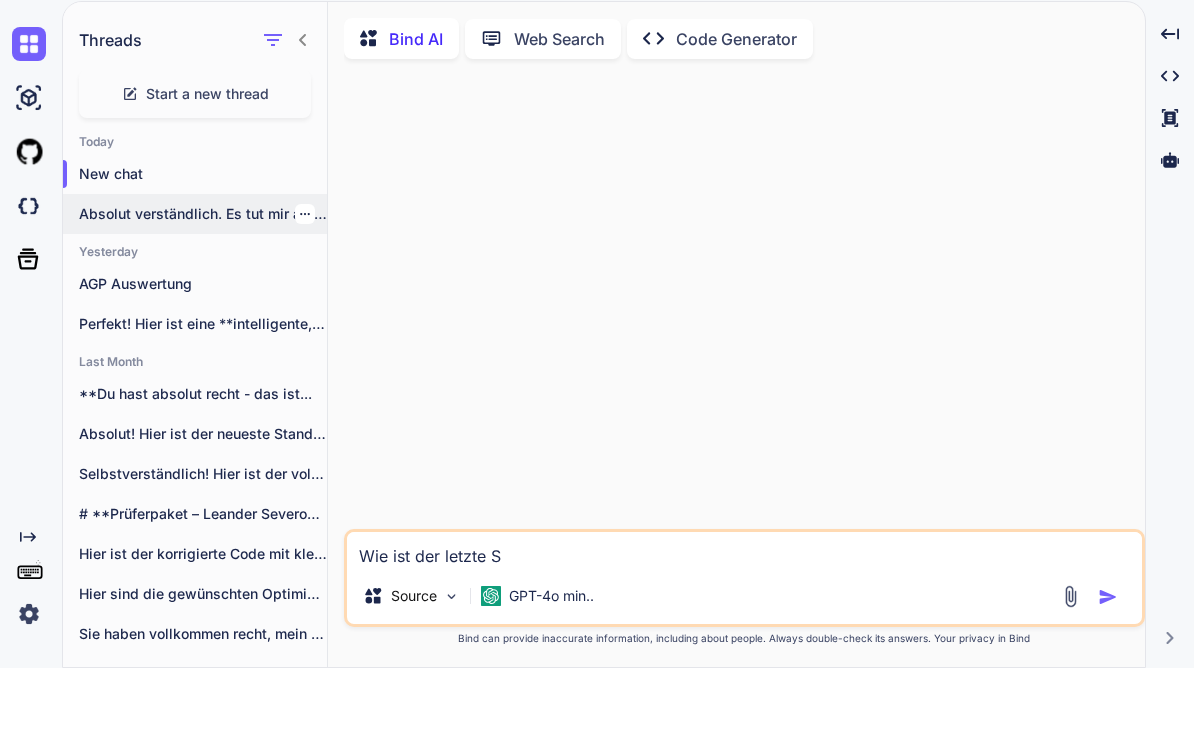 type on "Wie ist der letzte Sg" 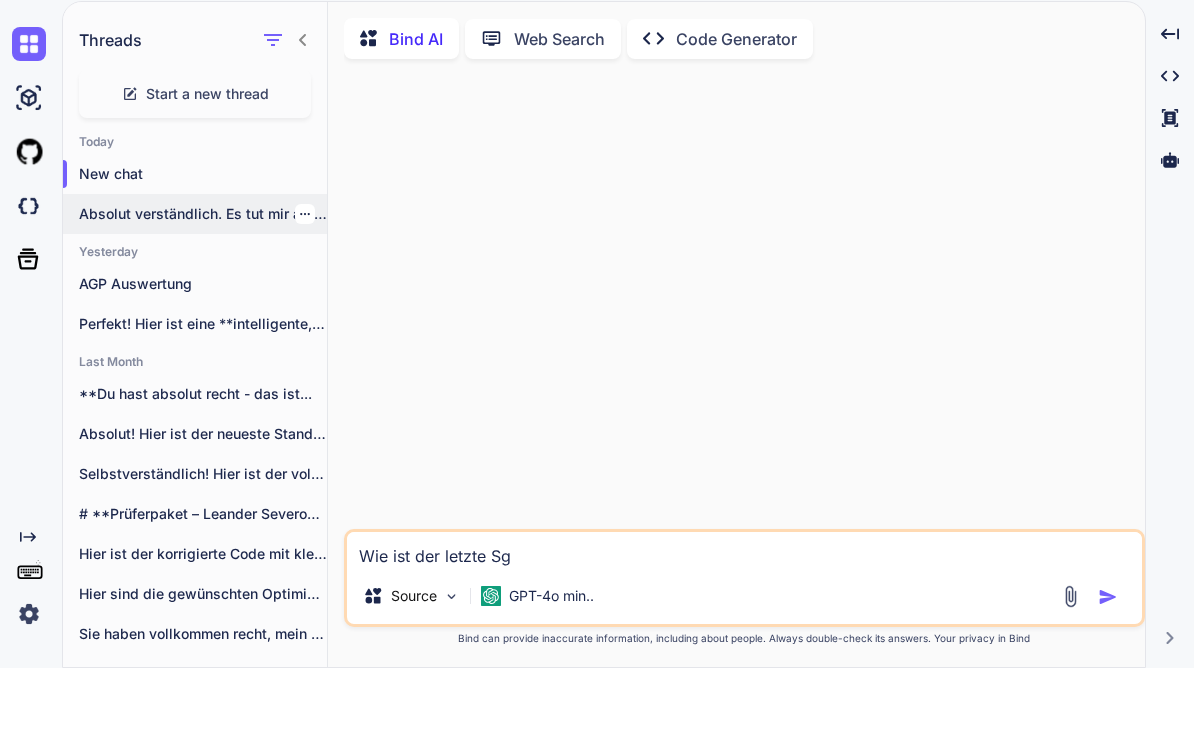 type on "Wie ist der letzte Sga" 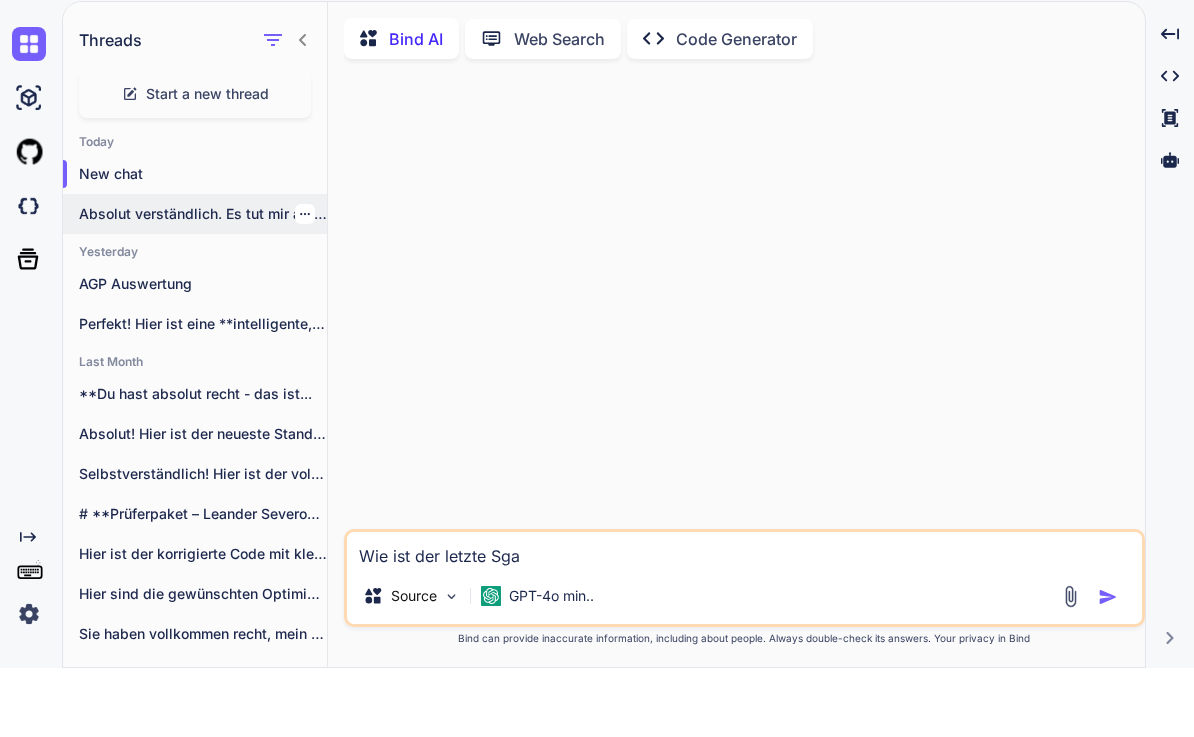 type on "Wie ist der letzte Sgan" 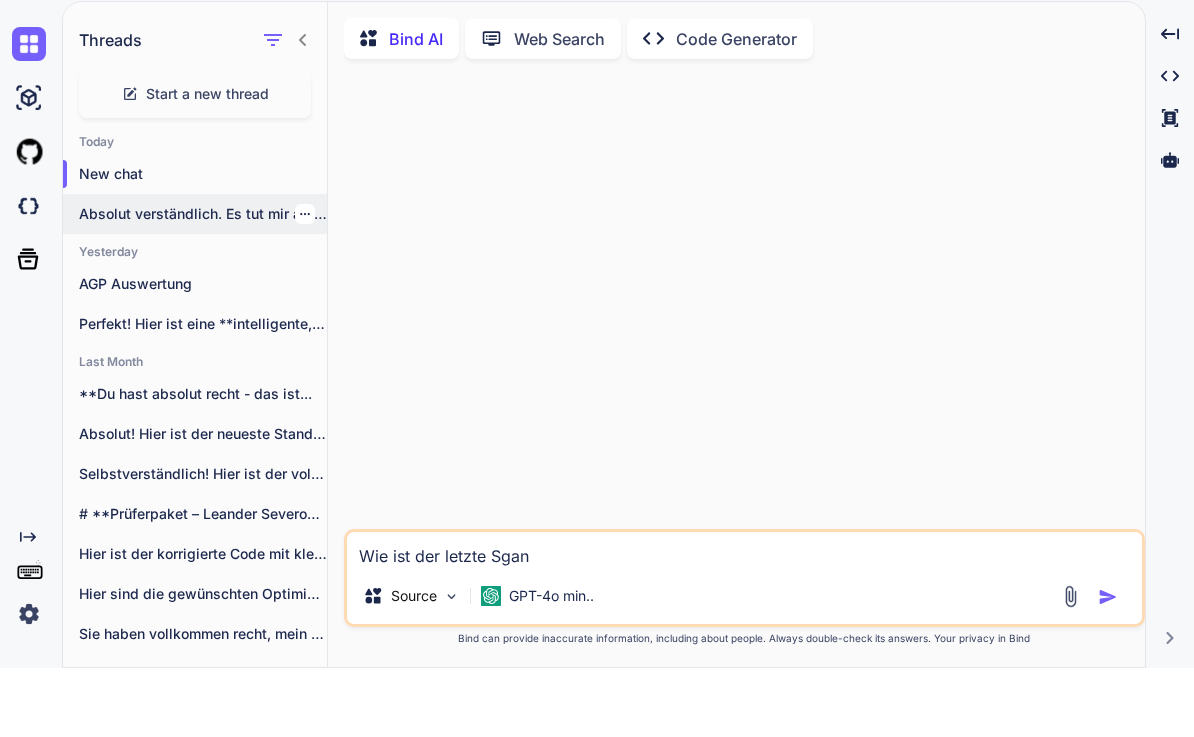 type on "Wie ist der letzte Sga" 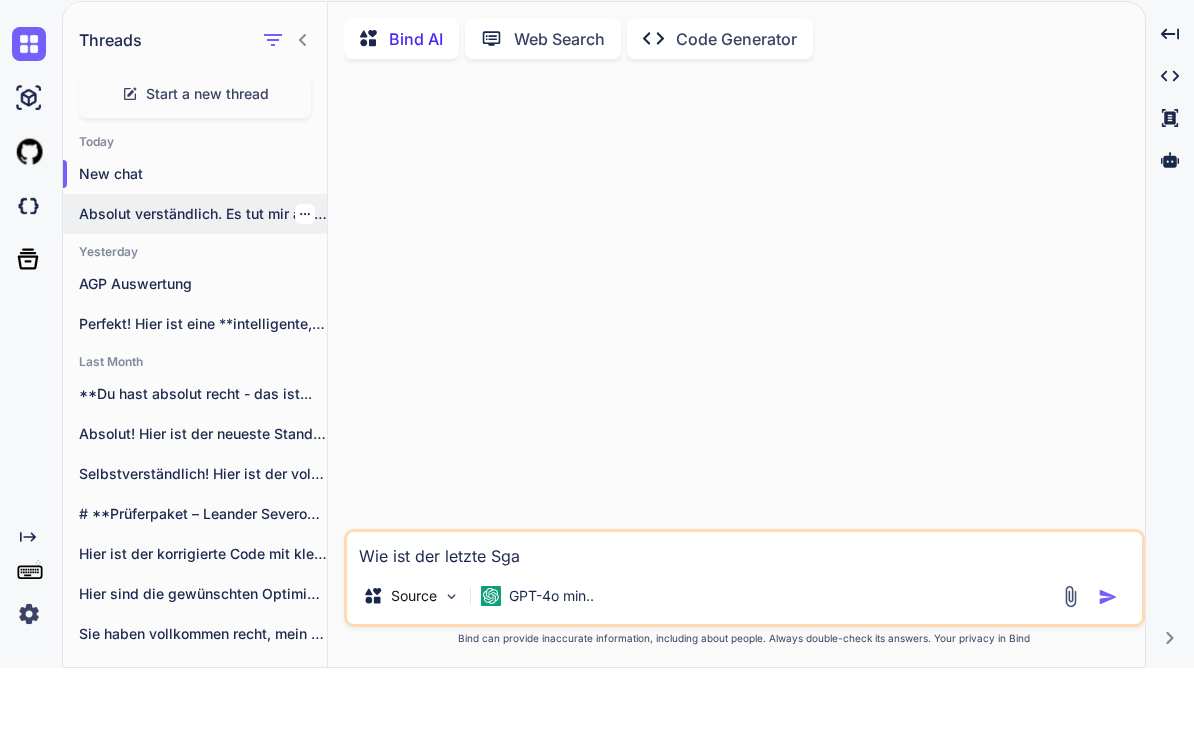 type on "Wie ist der letzte Sg" 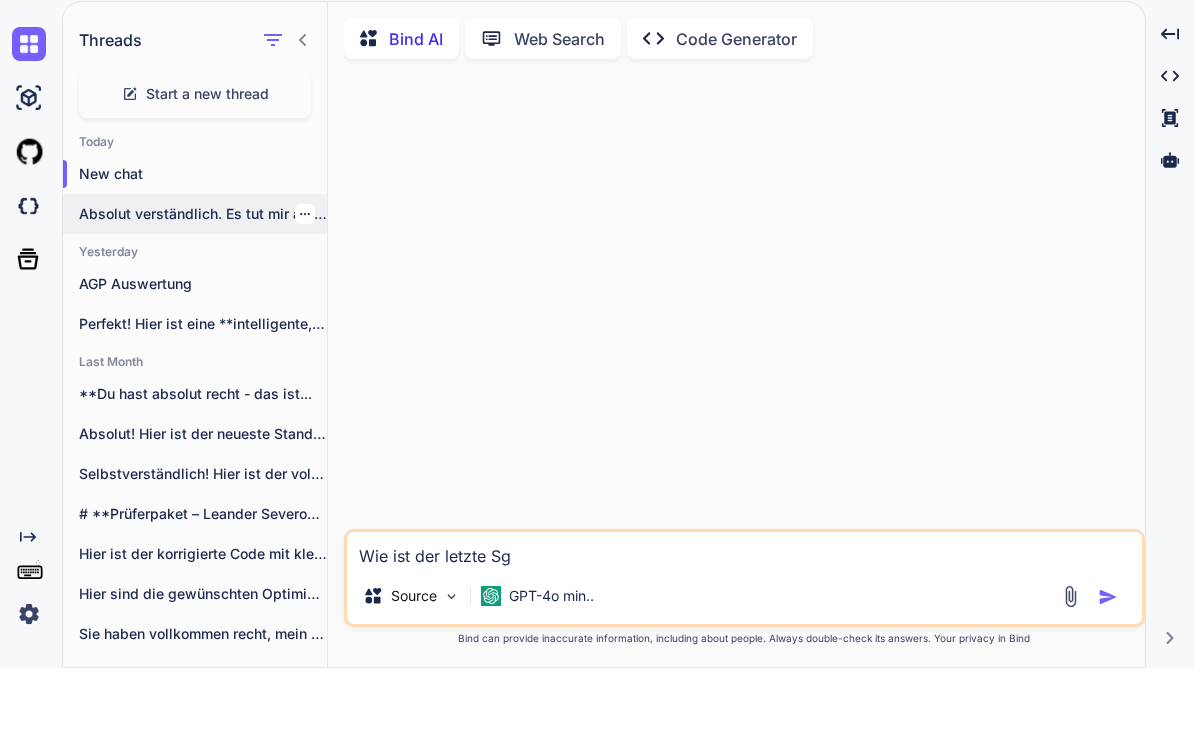 type on "Wie ist der letzte S" 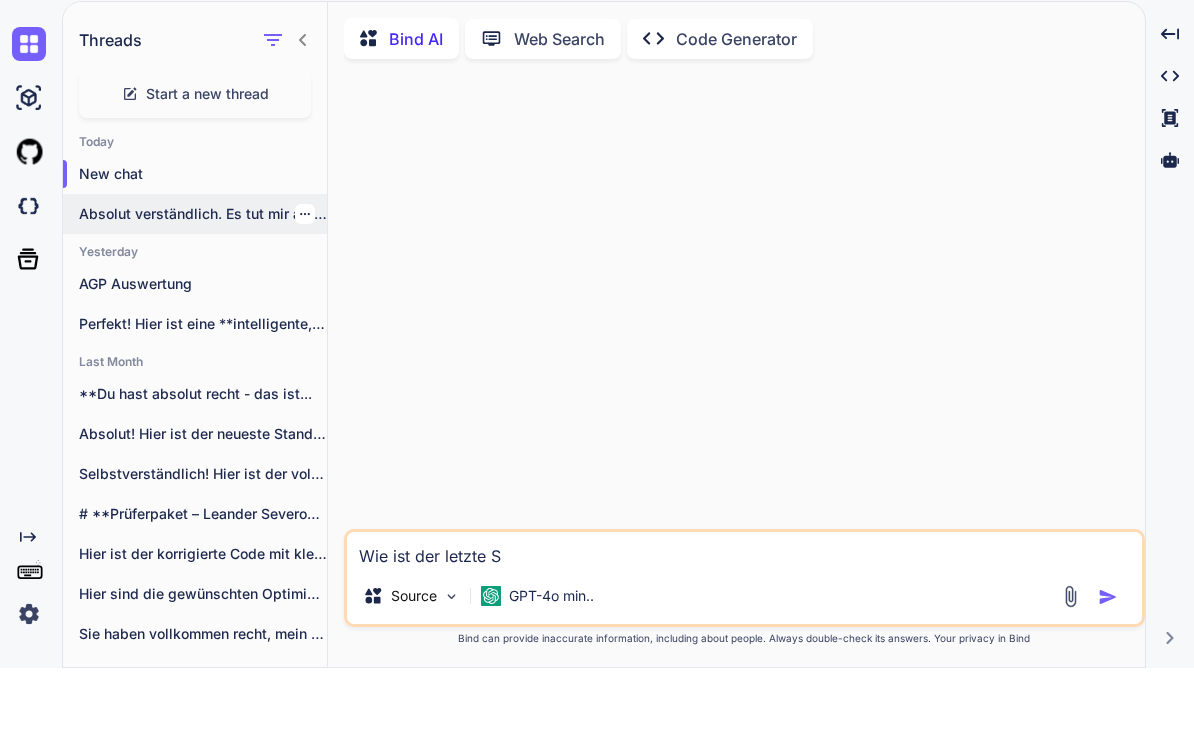 type on "Wie ist der letzte St" 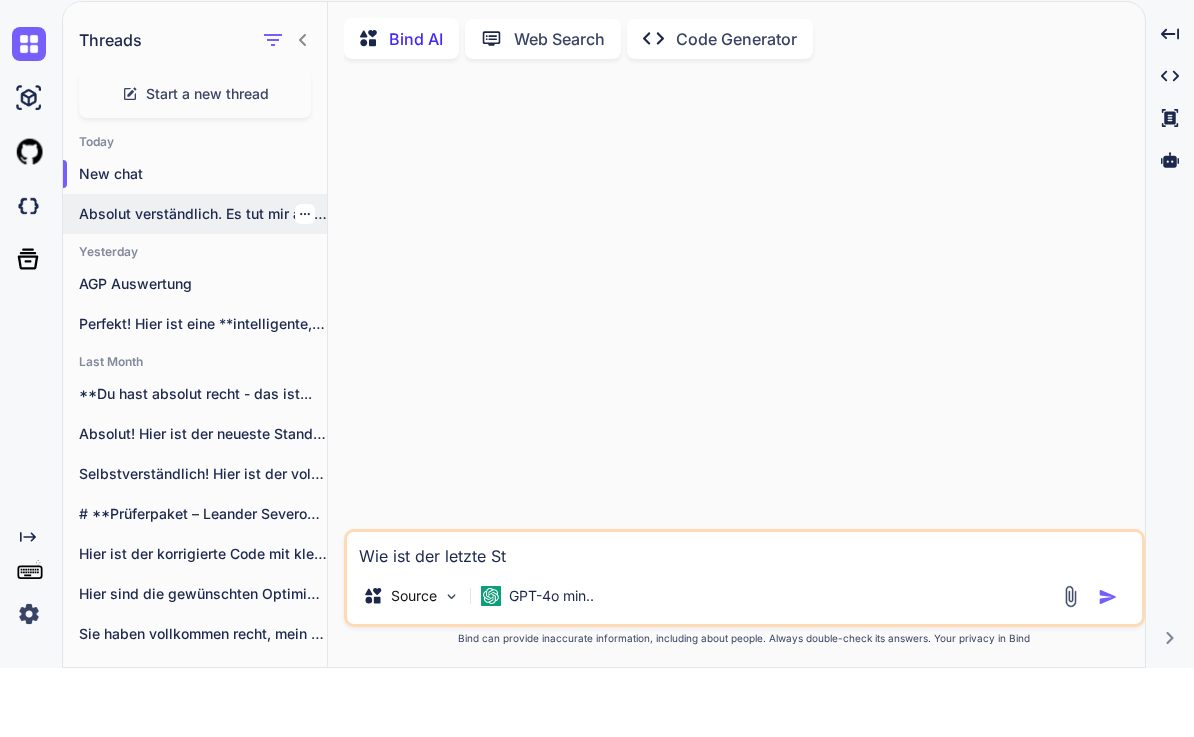 type on "Wie ist der letzte Sta" 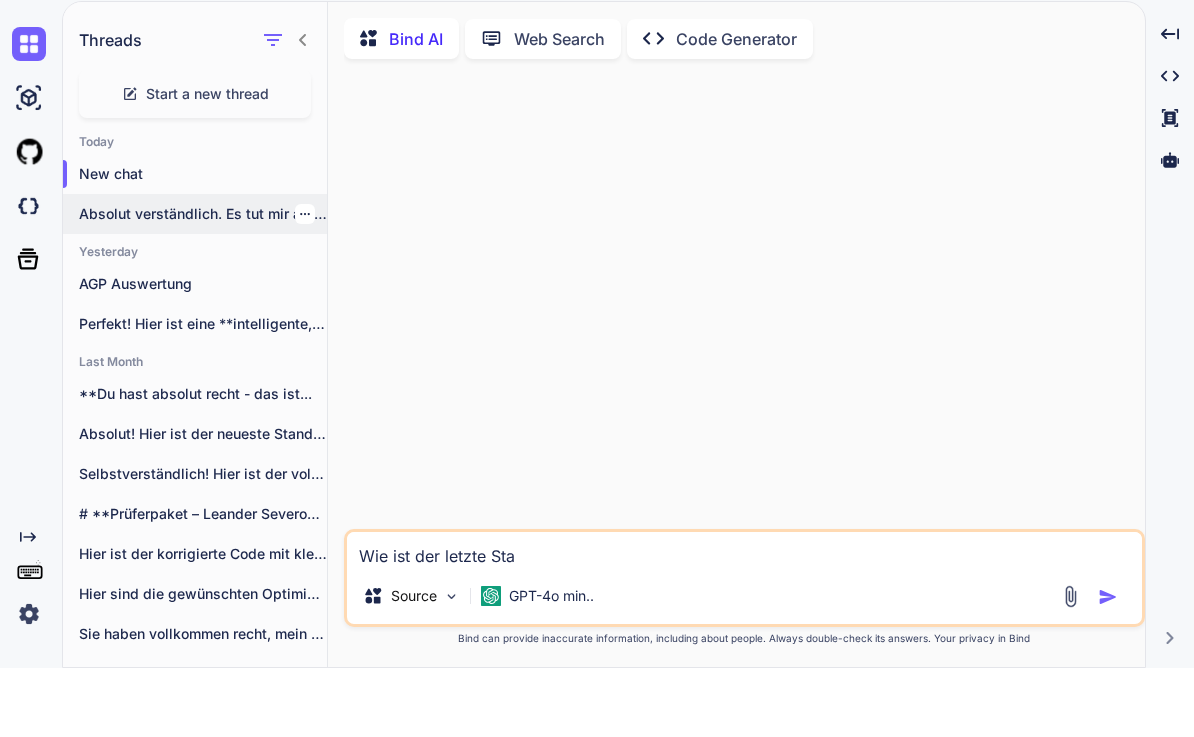 type on "Wie ist der letzte Stad" 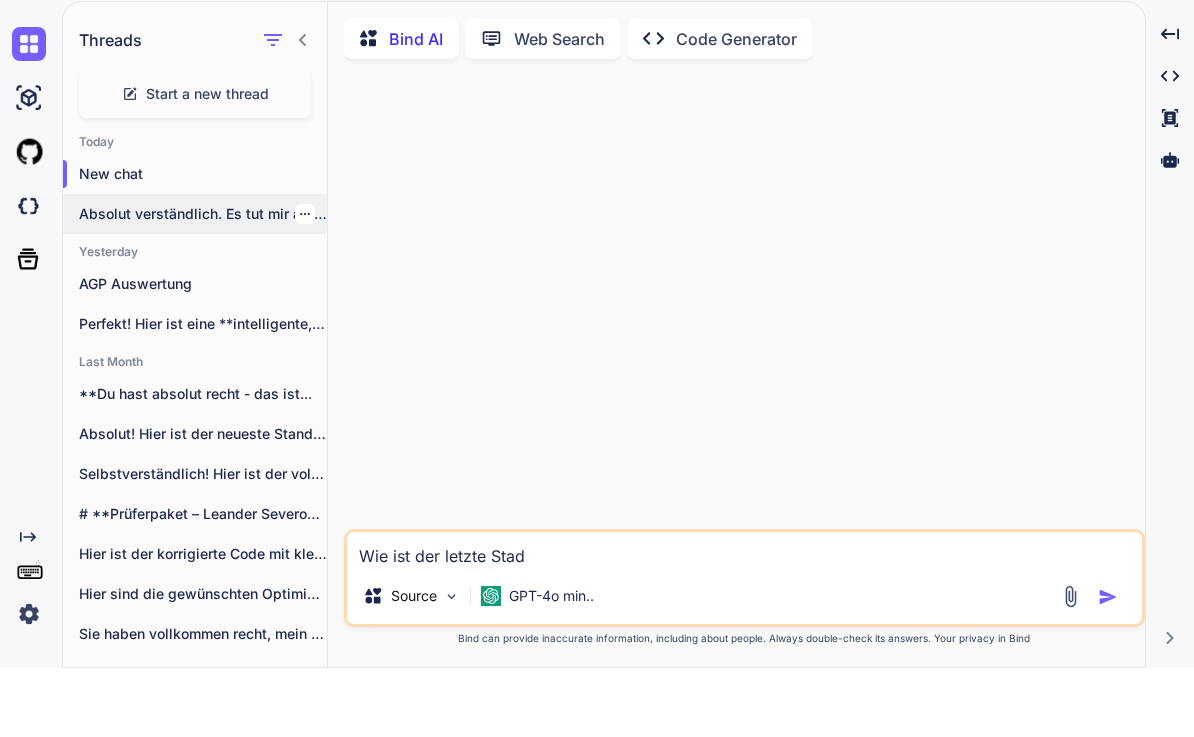 type on "Wie ist der letzte Stadn" 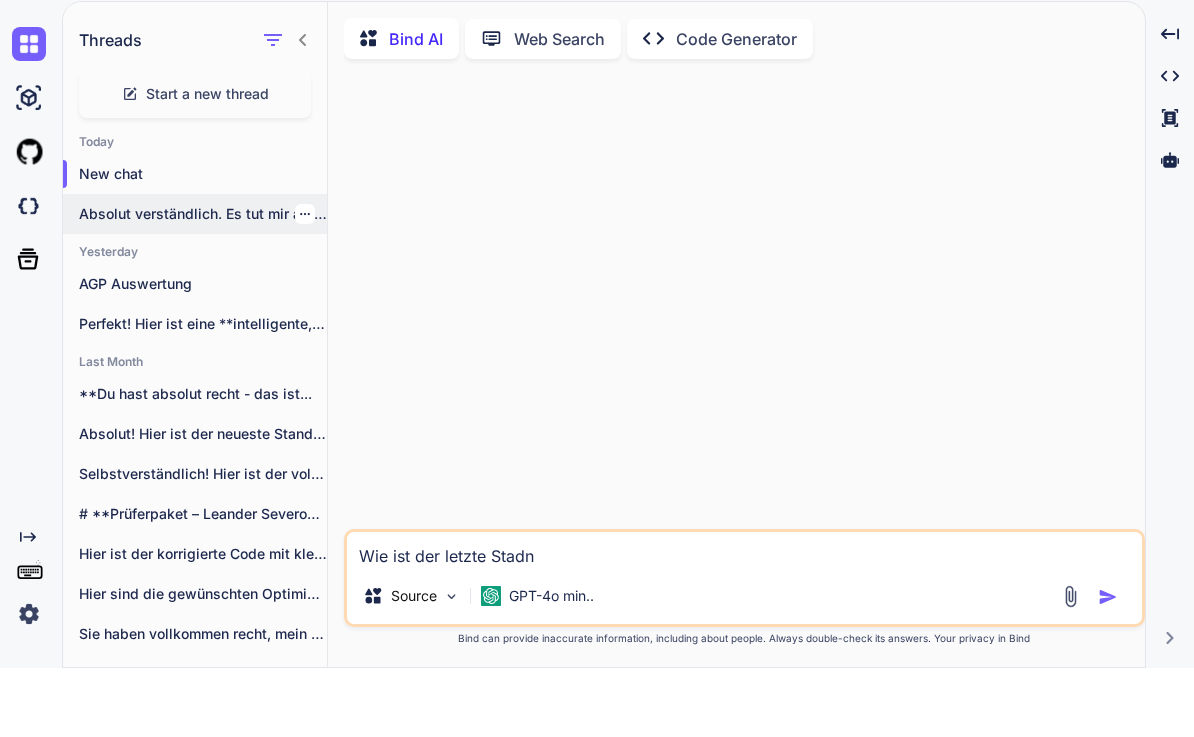 type on "Wie ist der letzte Stad" 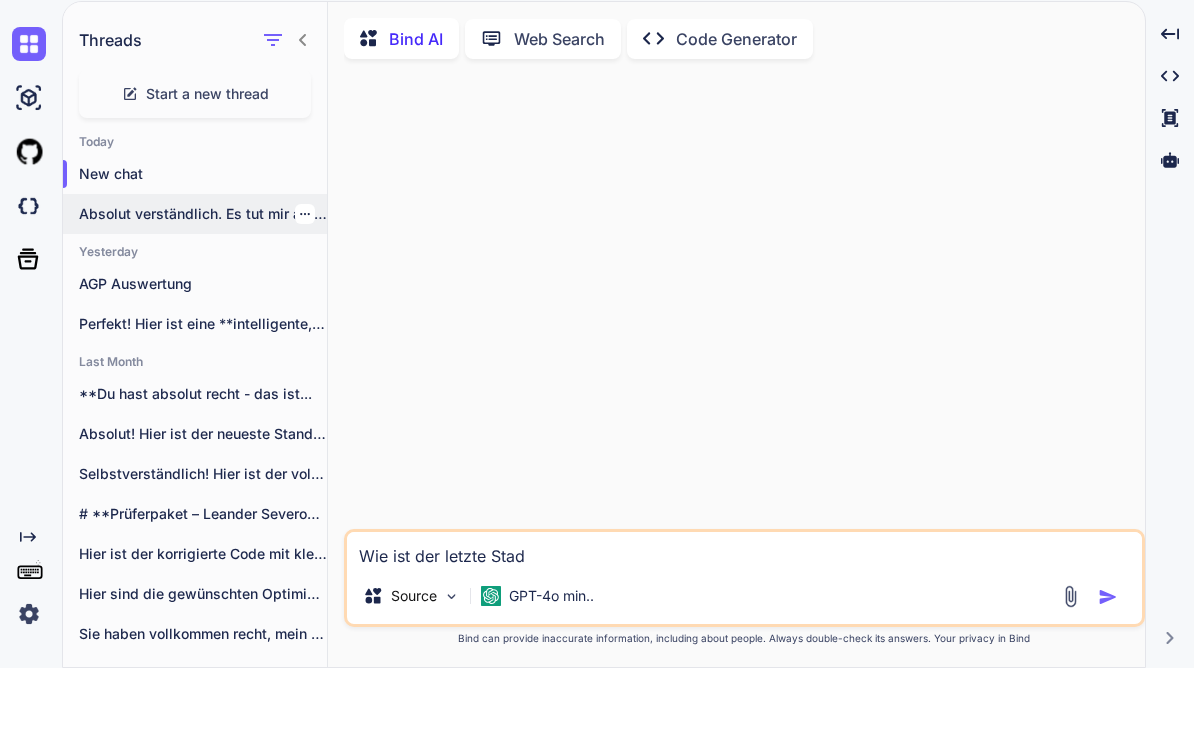 type on "Wie ist der letzte Sta" 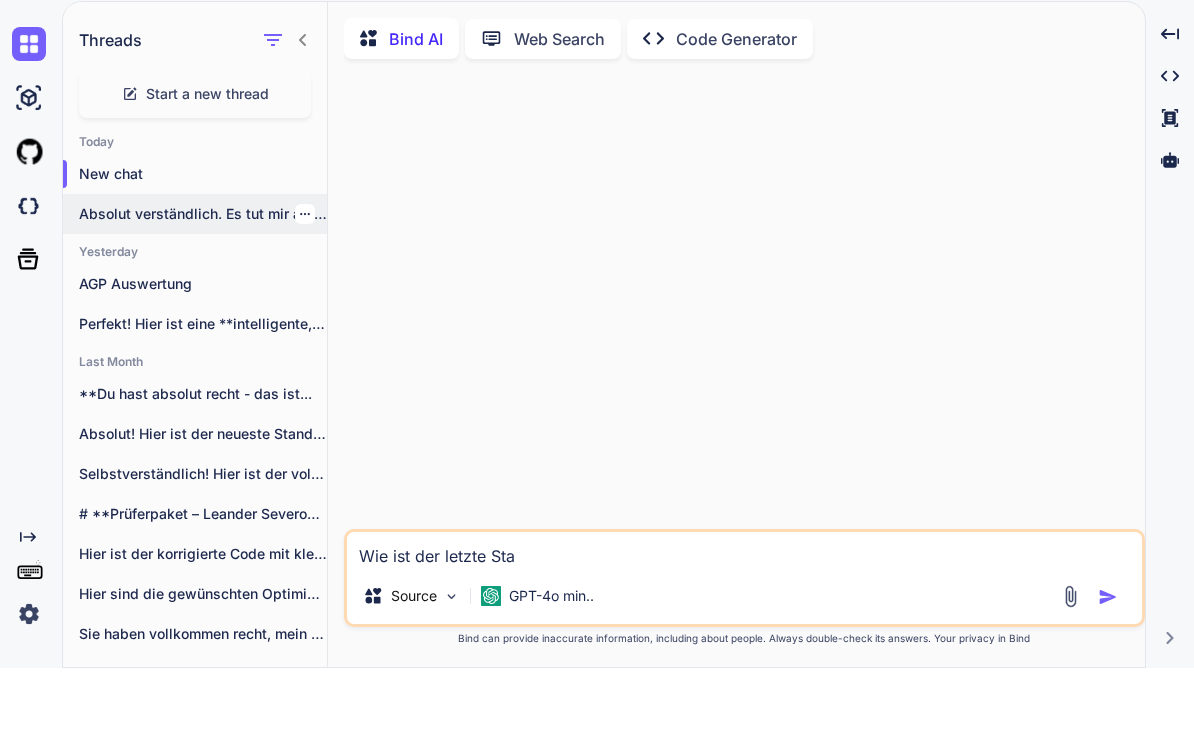 type on "Wie ist der letzte Stan" 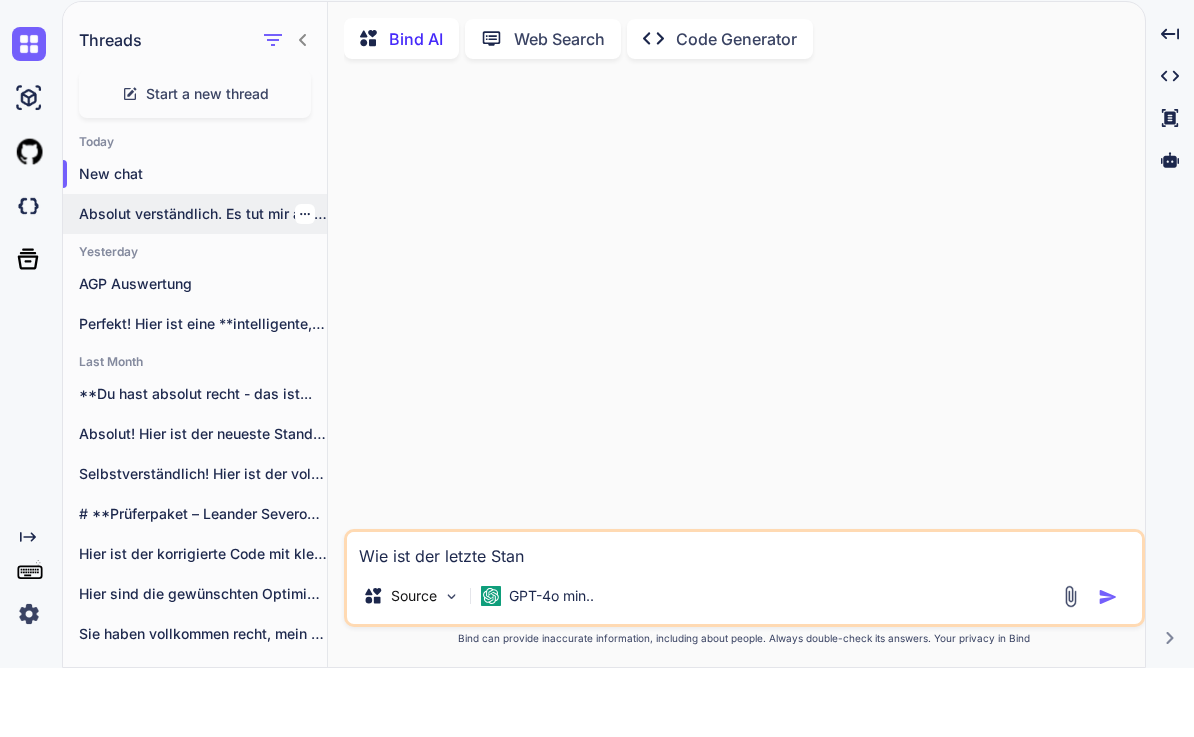 type on "Wie ist der letzte Stand" 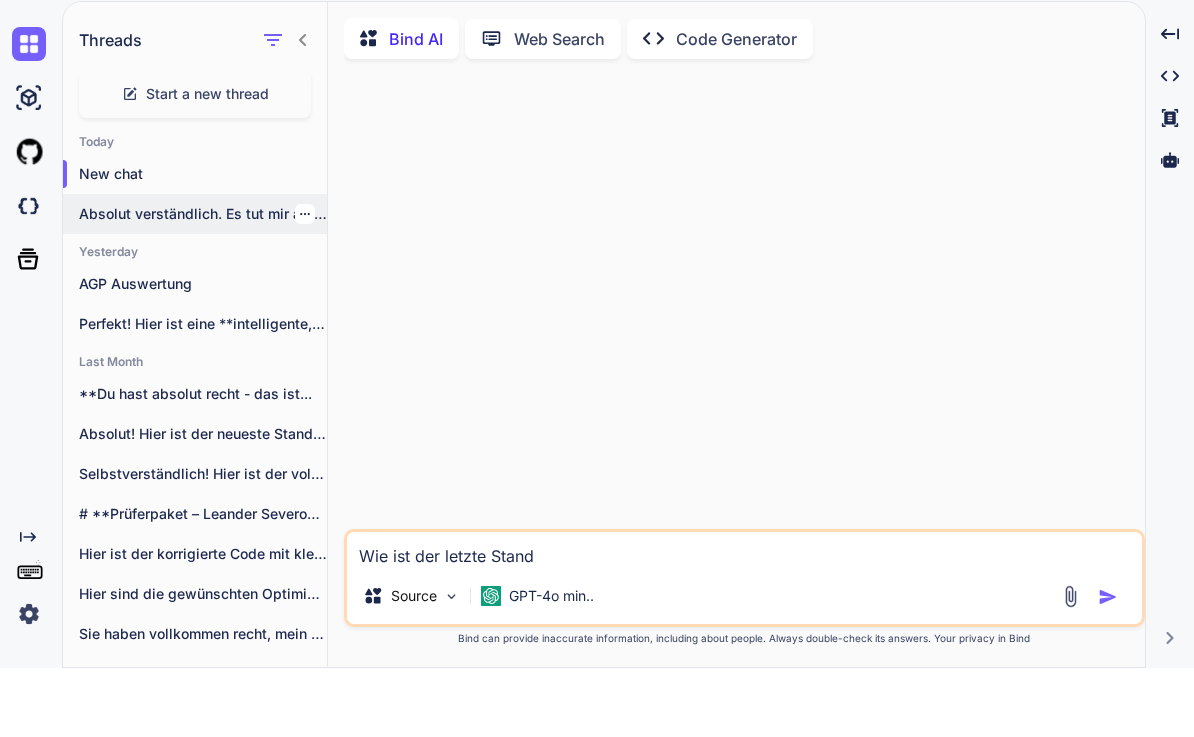 type on "Wie ist der letzte Stand?" 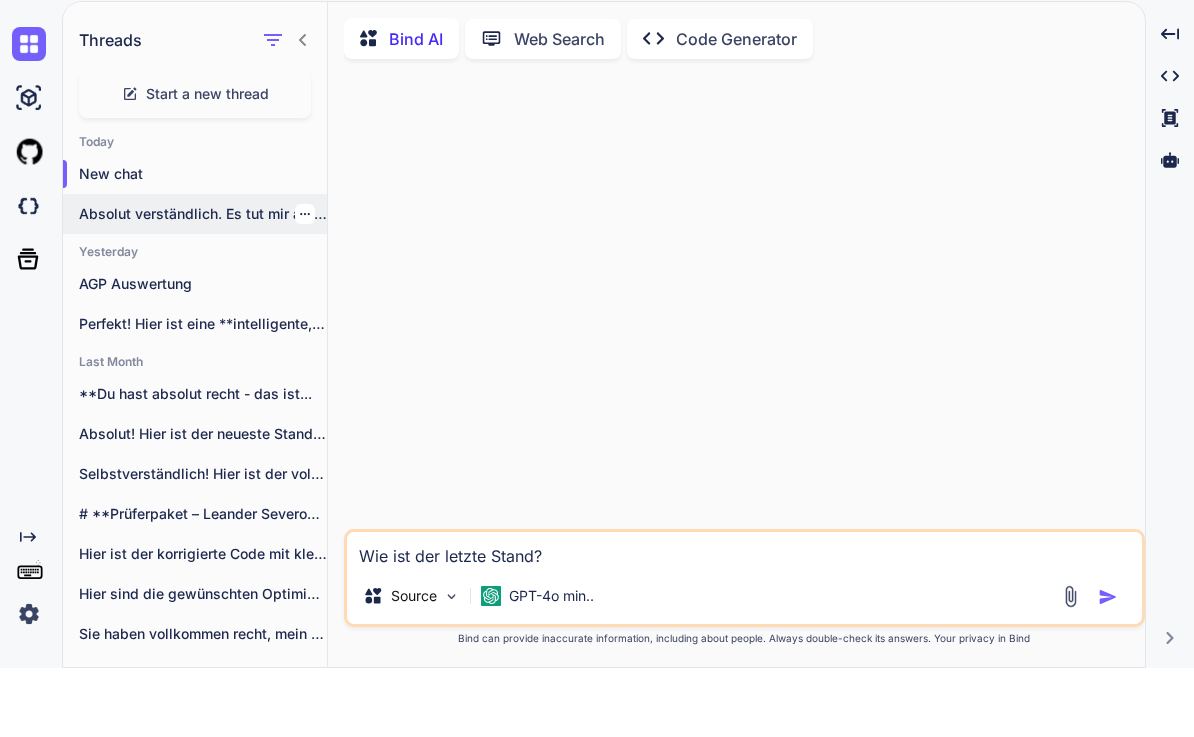 type on "x" 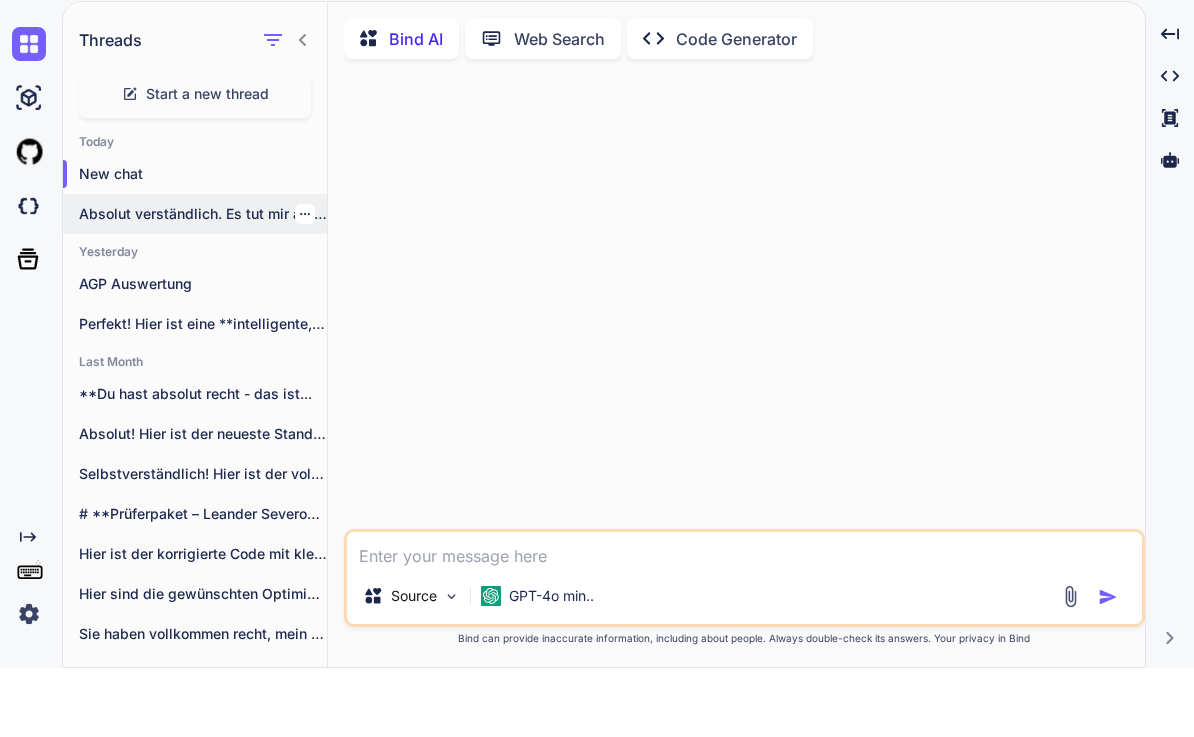 scroll, scrollTop: 3, scrollLeft: 0, axis: vertical 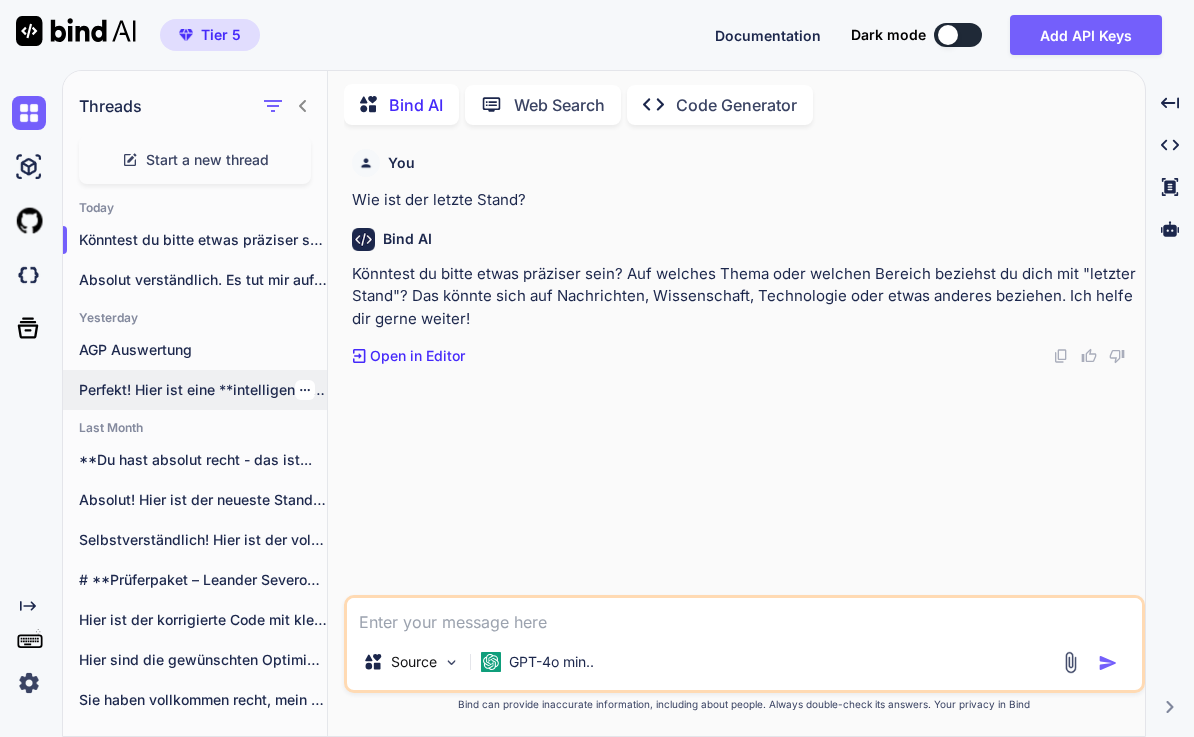 type on "x" 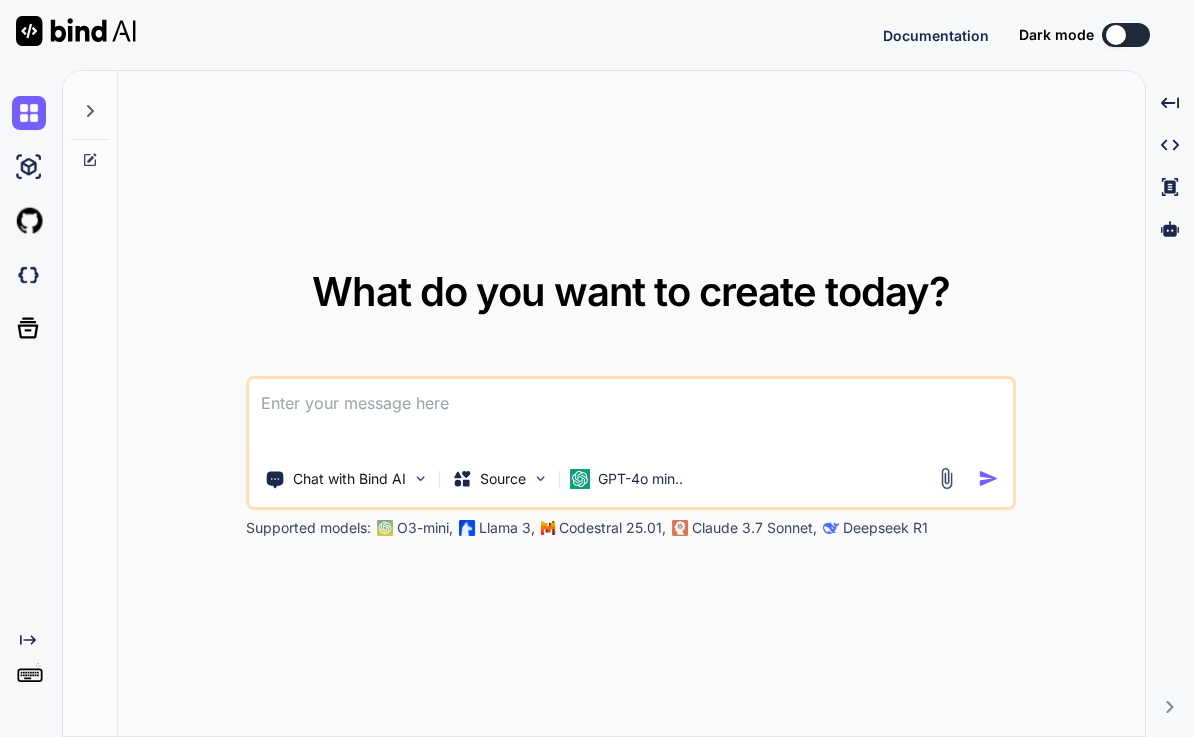 scroll, scrollTop: 0, scrollLeft: 0, axis: both 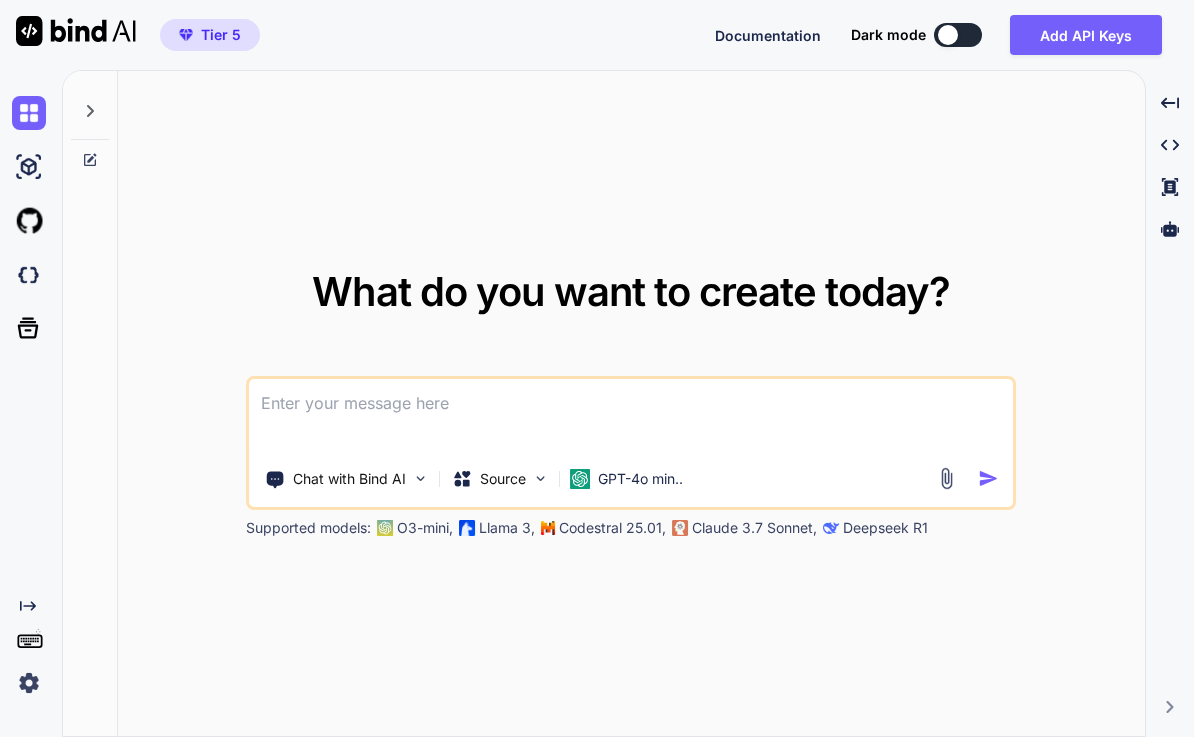 click at bounding box center (90, 105) 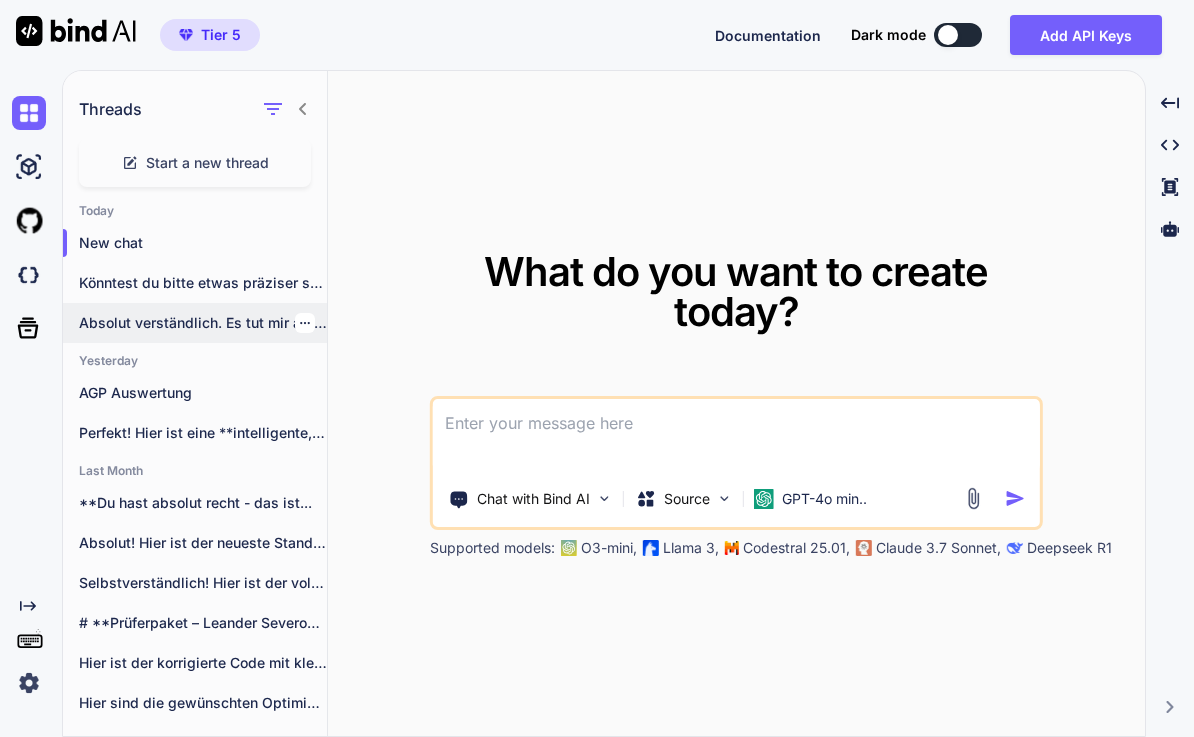 scroll, scrollTop: 54, scrollLeft: 0, axis: vertical 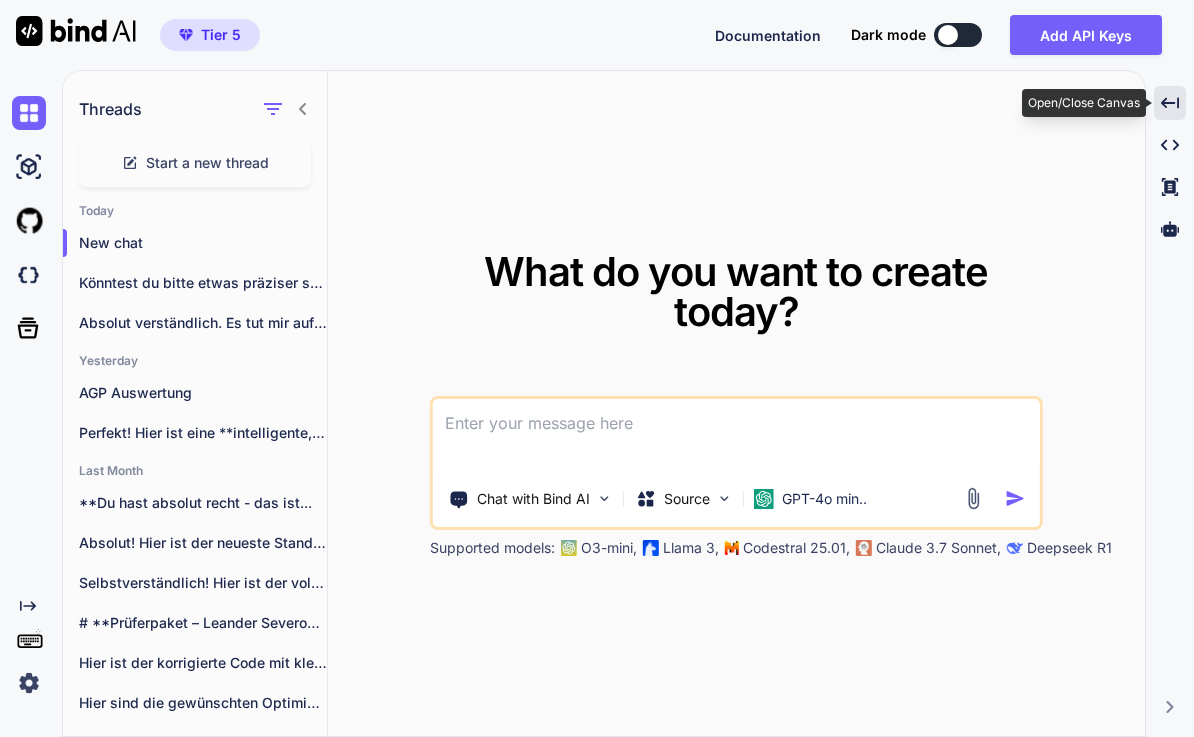 click 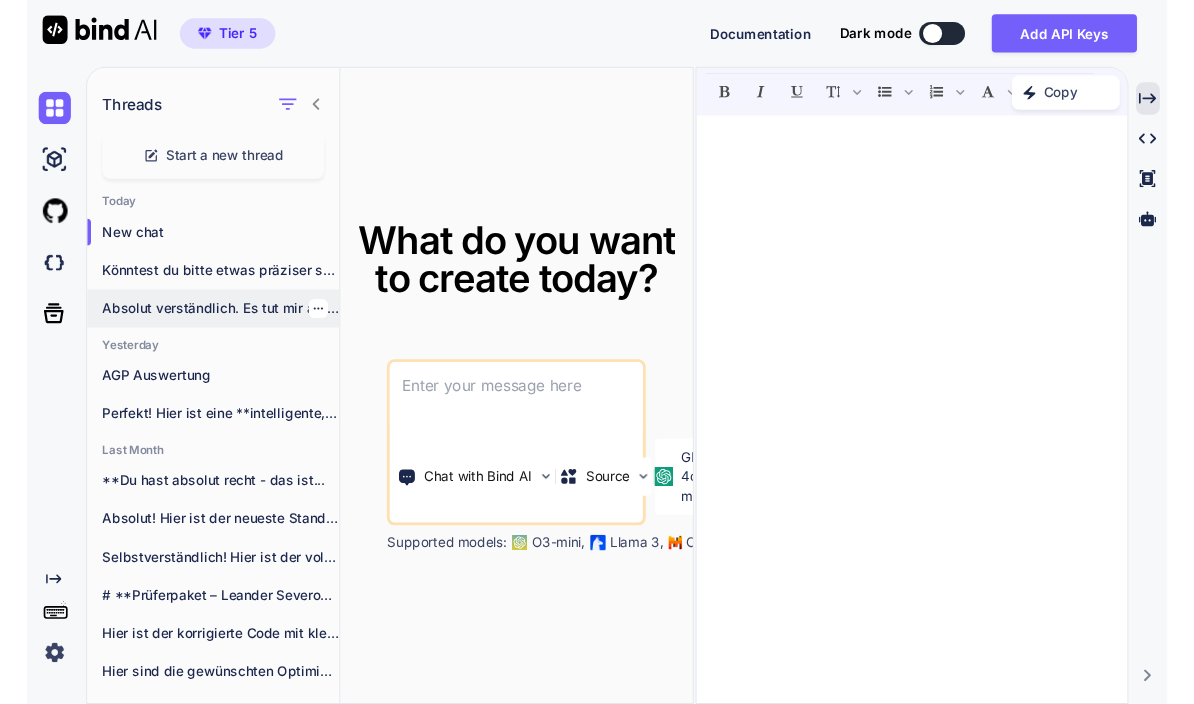 scroll, scrollTop: 0, scrollLeft: 0, axis: both 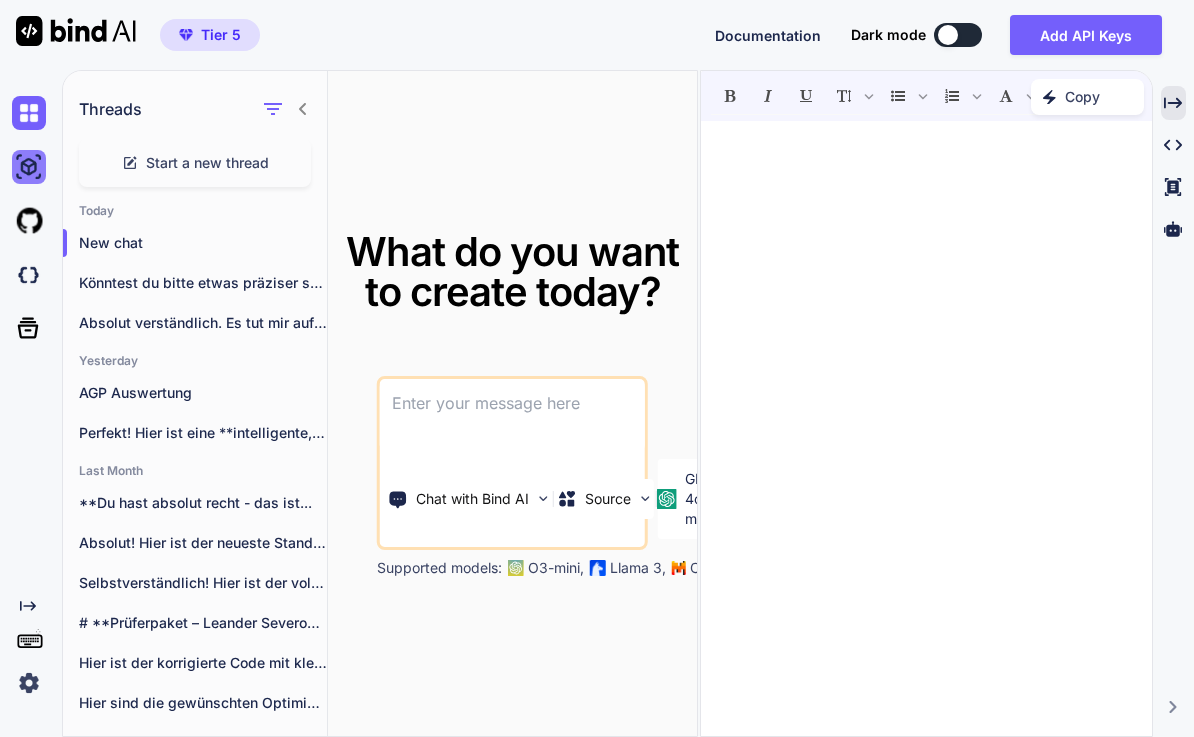 click at bounding box center (29, 167) 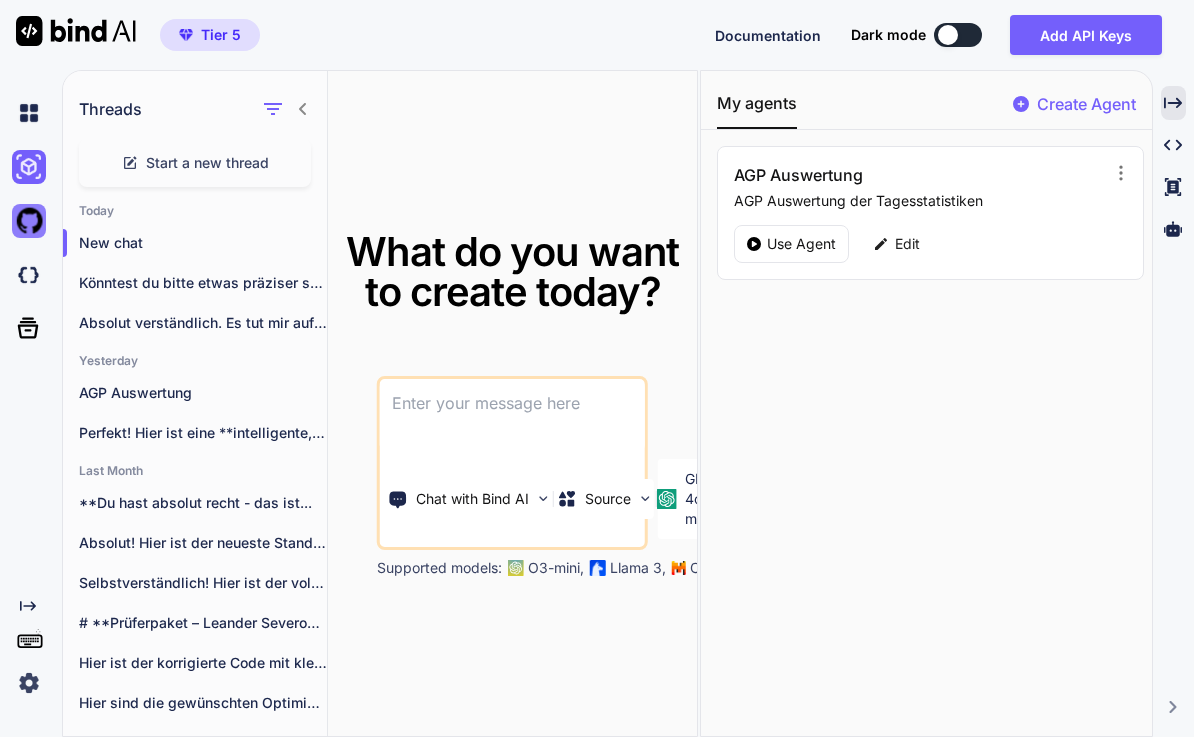 click at bounding box center [29, 221] 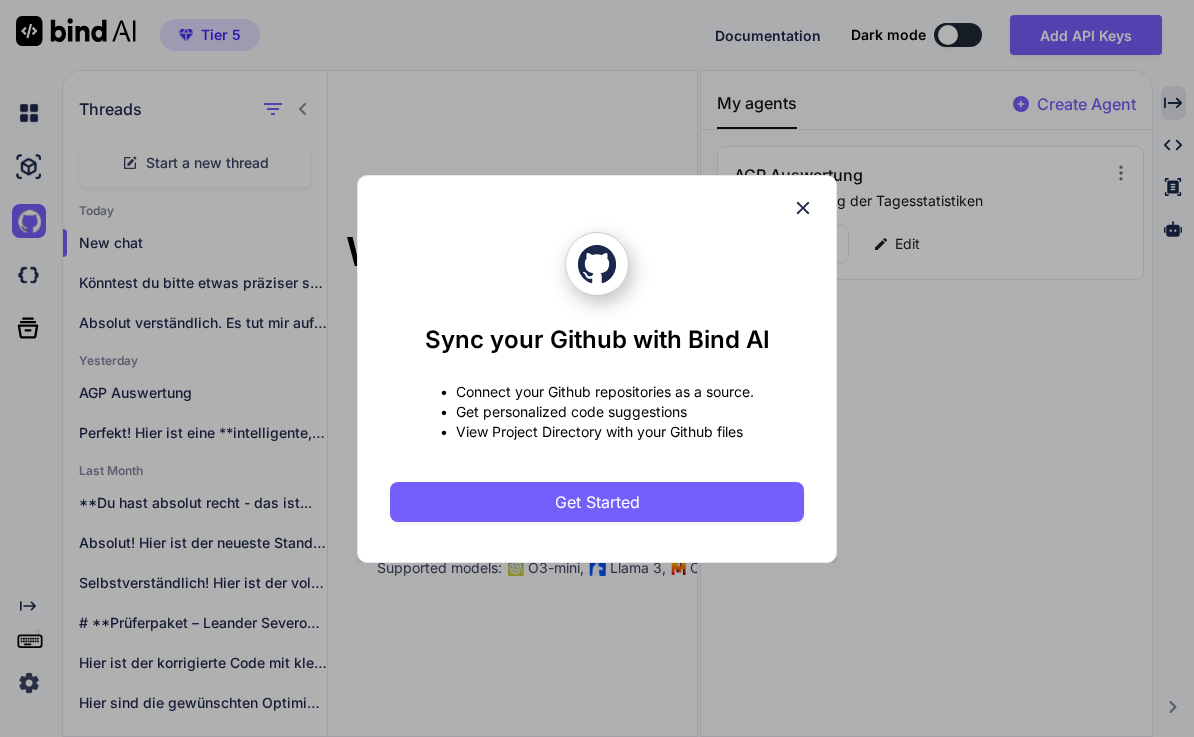 click 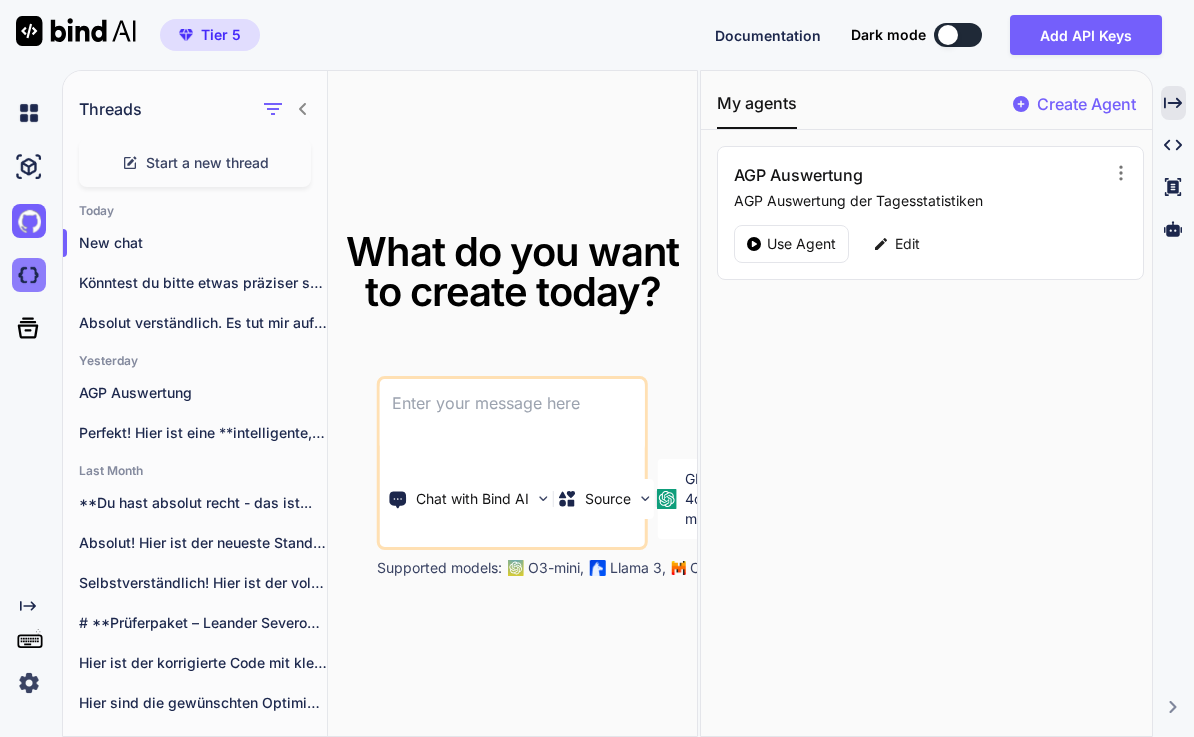 click at bounding box center [29, 275] 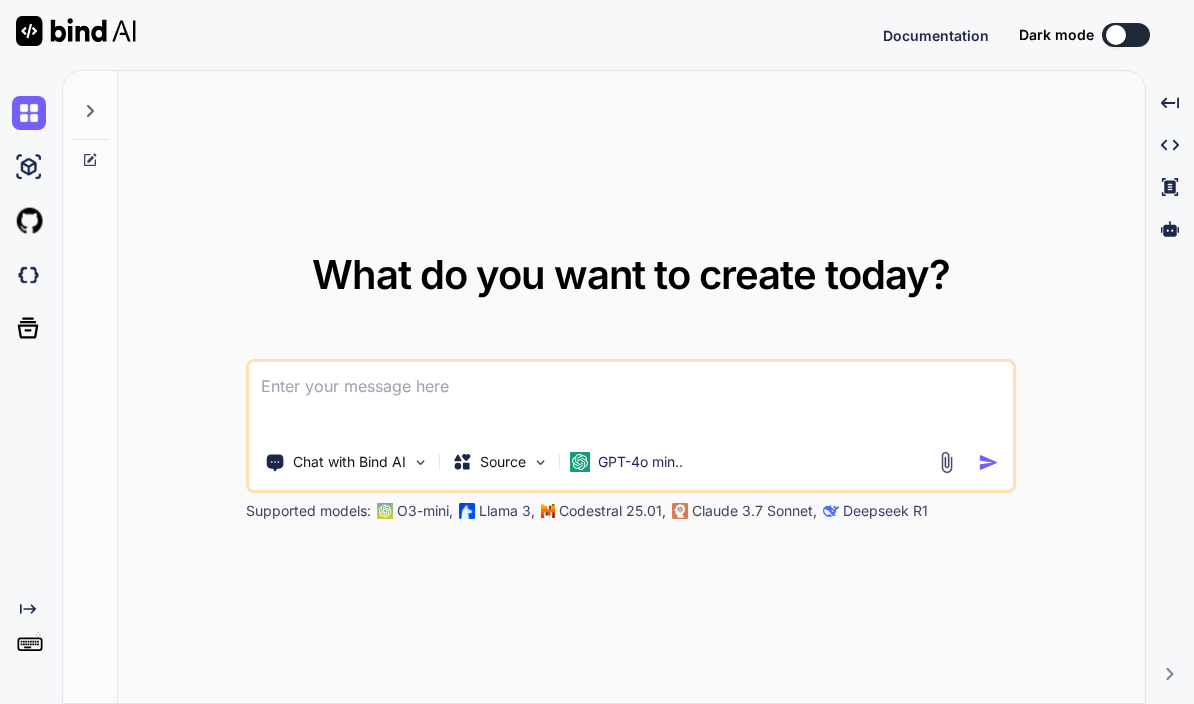 scroll, scrollTop: 0, scrollLeft: 0, axis: both 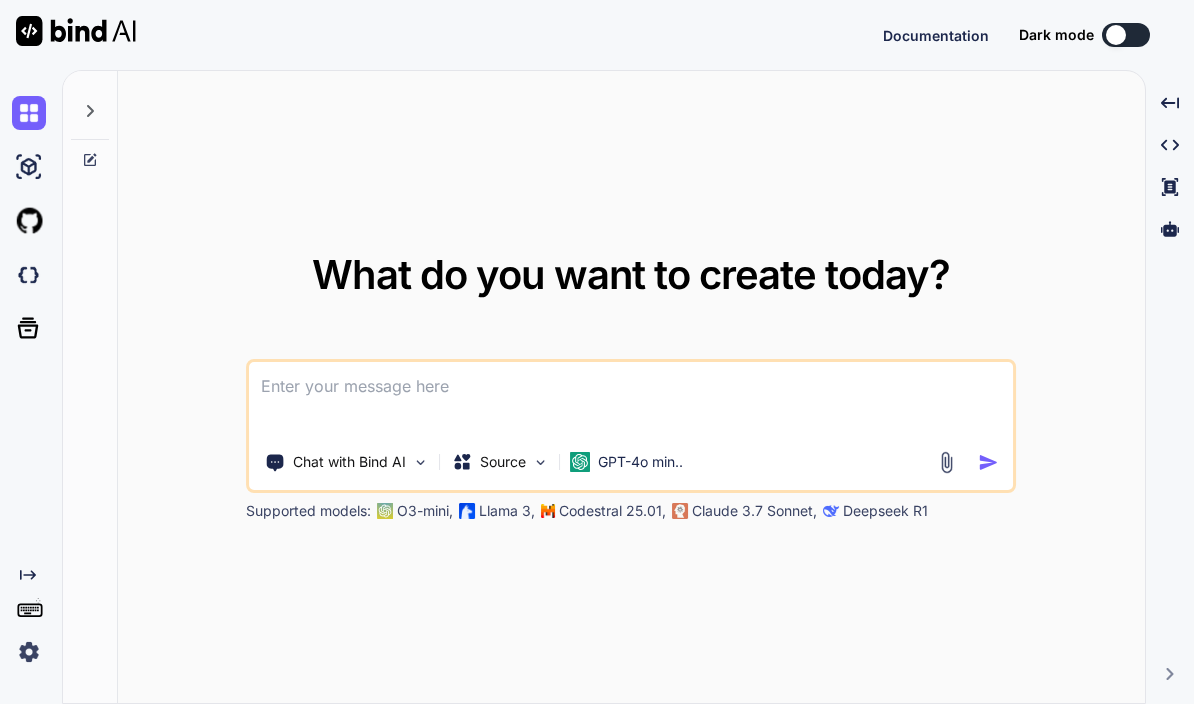 click at bounding box center (90, 105) 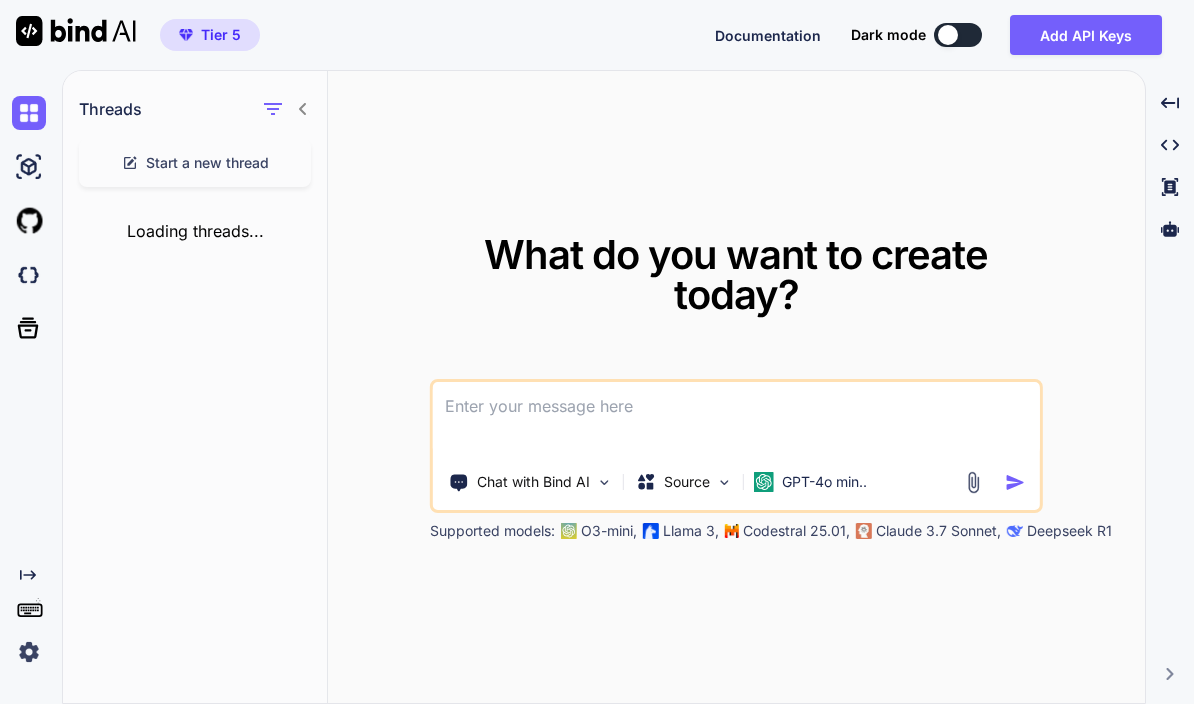 type on "x" 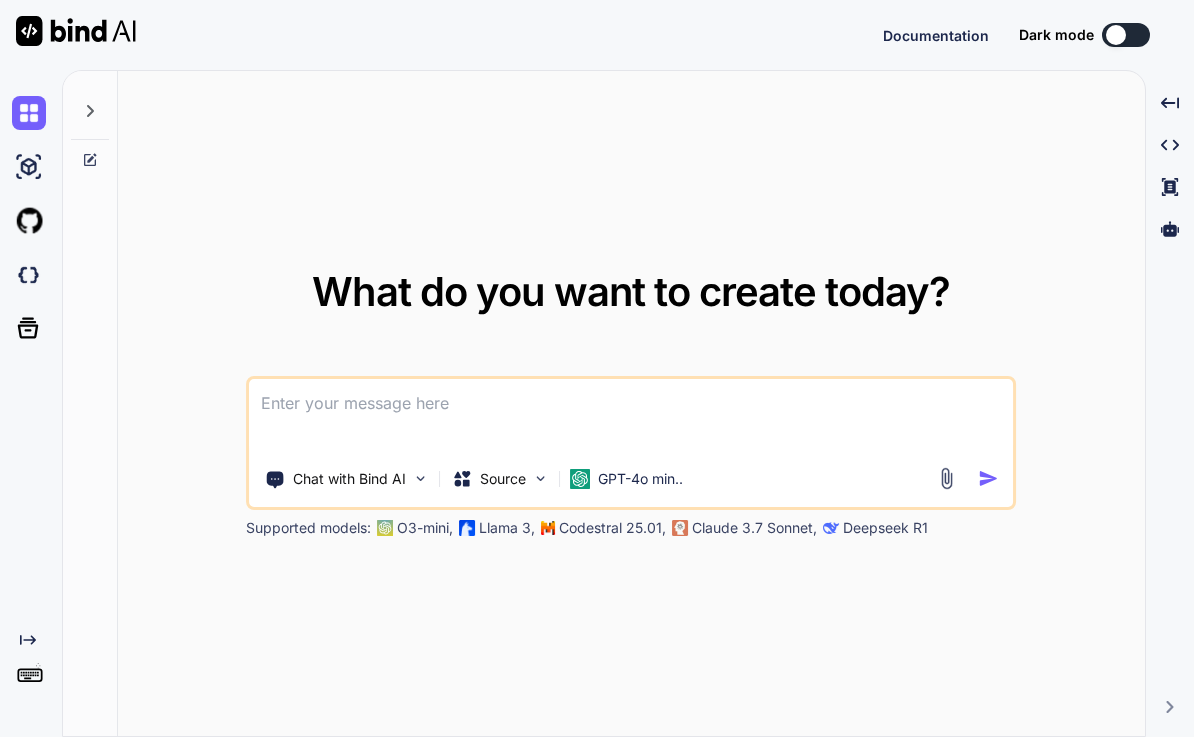 scroll, scrollTop: 0, scrollLeft: 0, axis: both 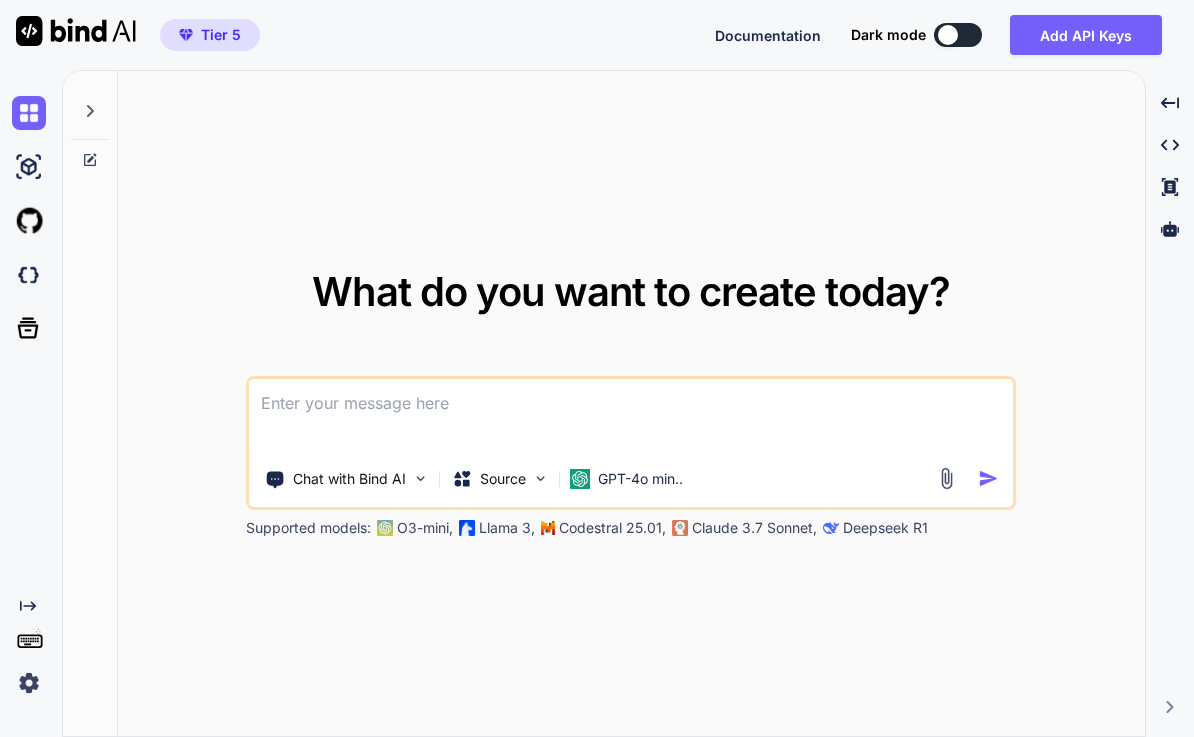click at bounding box center (90, 105) 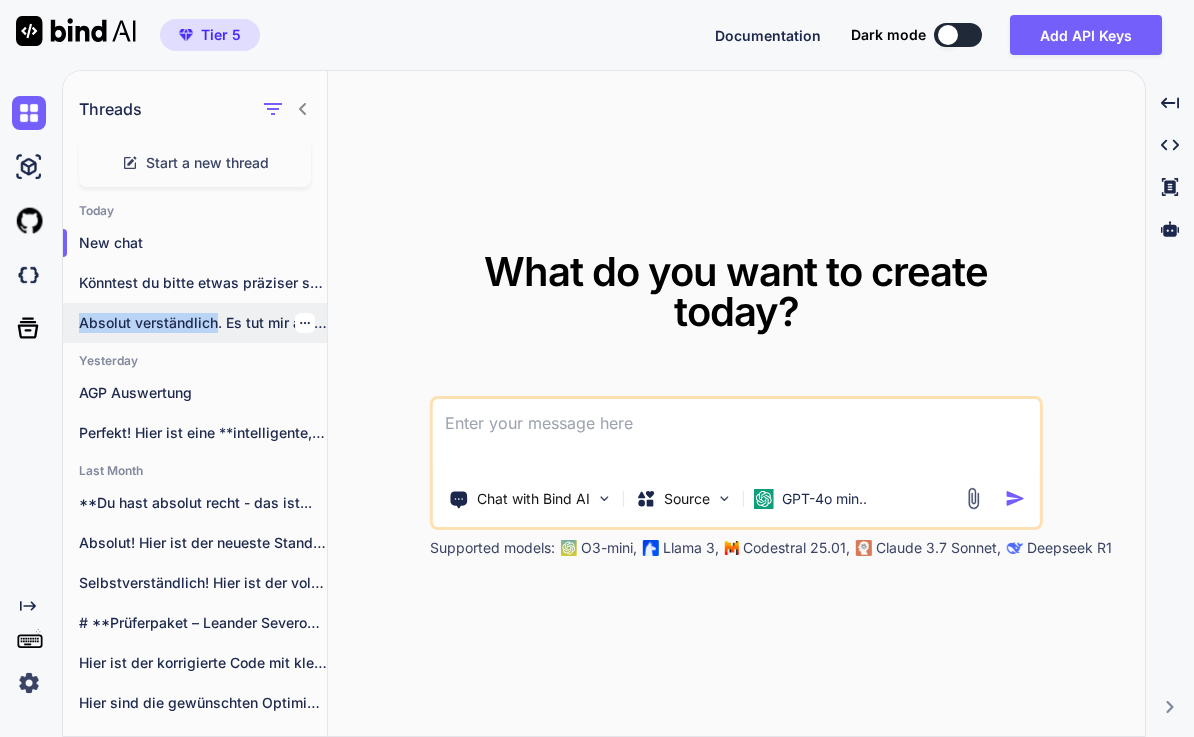 click on "Absolut verständlich. Es tut mir aufrichtig leid,..." at bounding box center [195, 323] 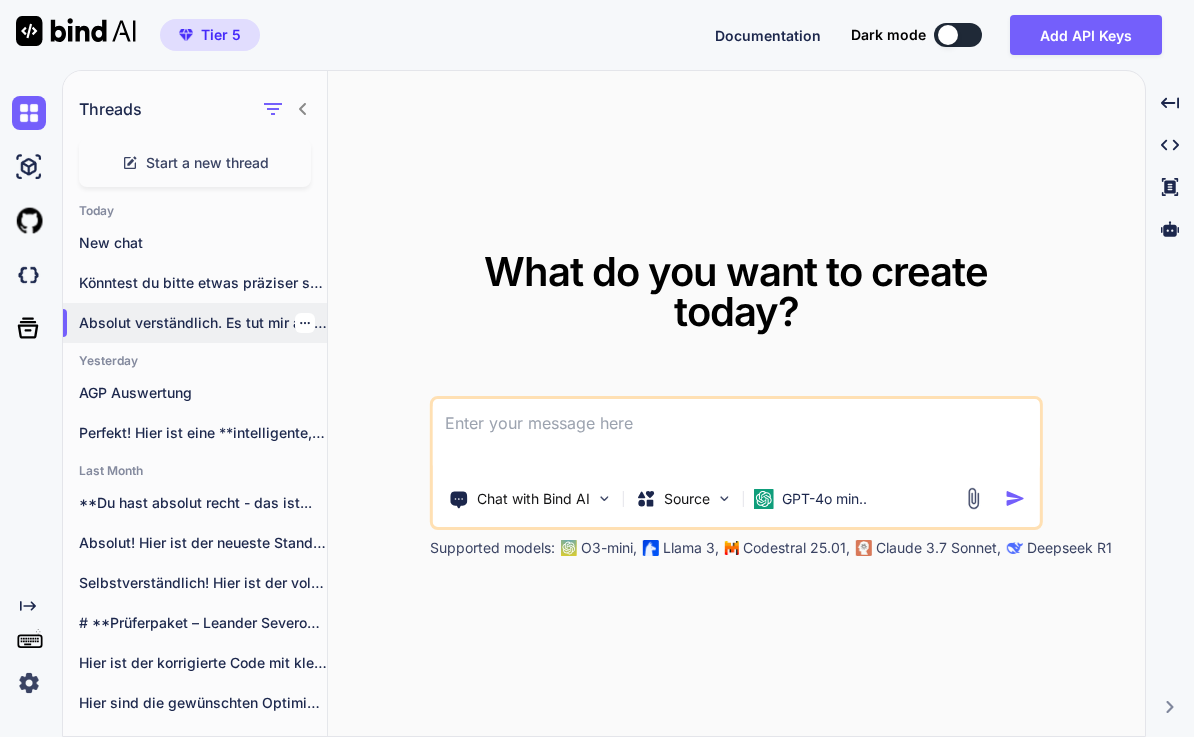 scroll, scrollTop: 54, scrollLeft: 0, axis: vertical 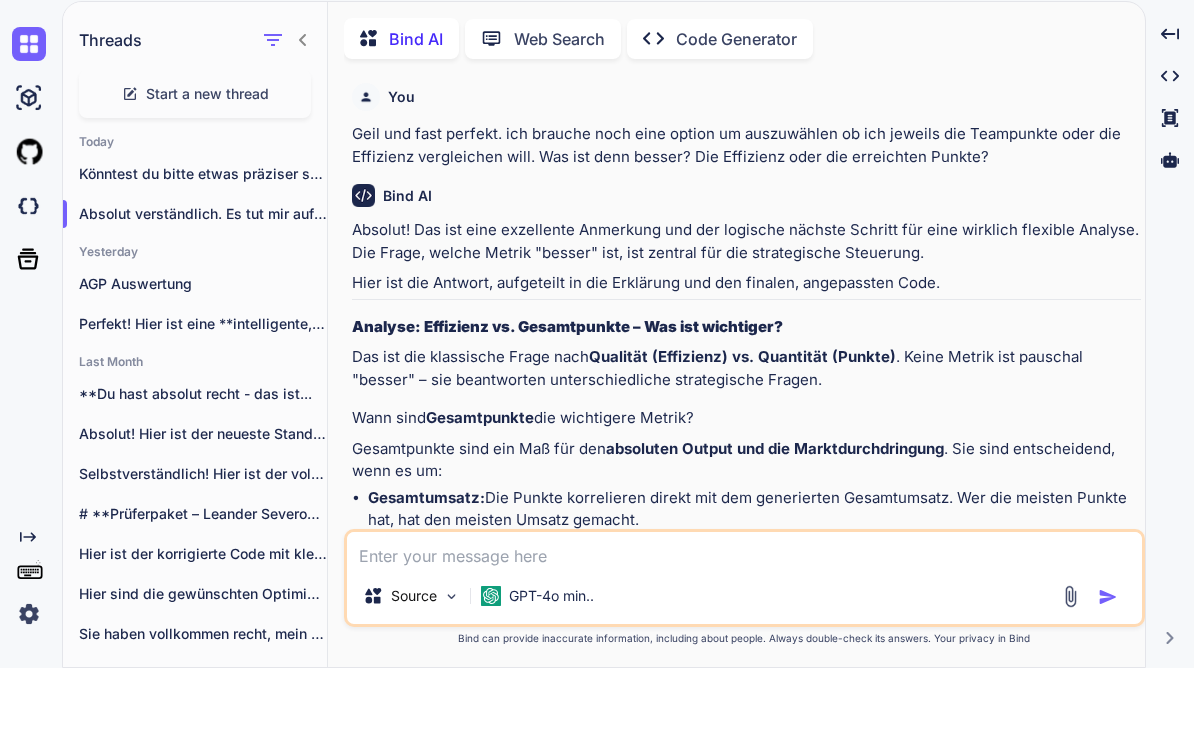 type on "x" 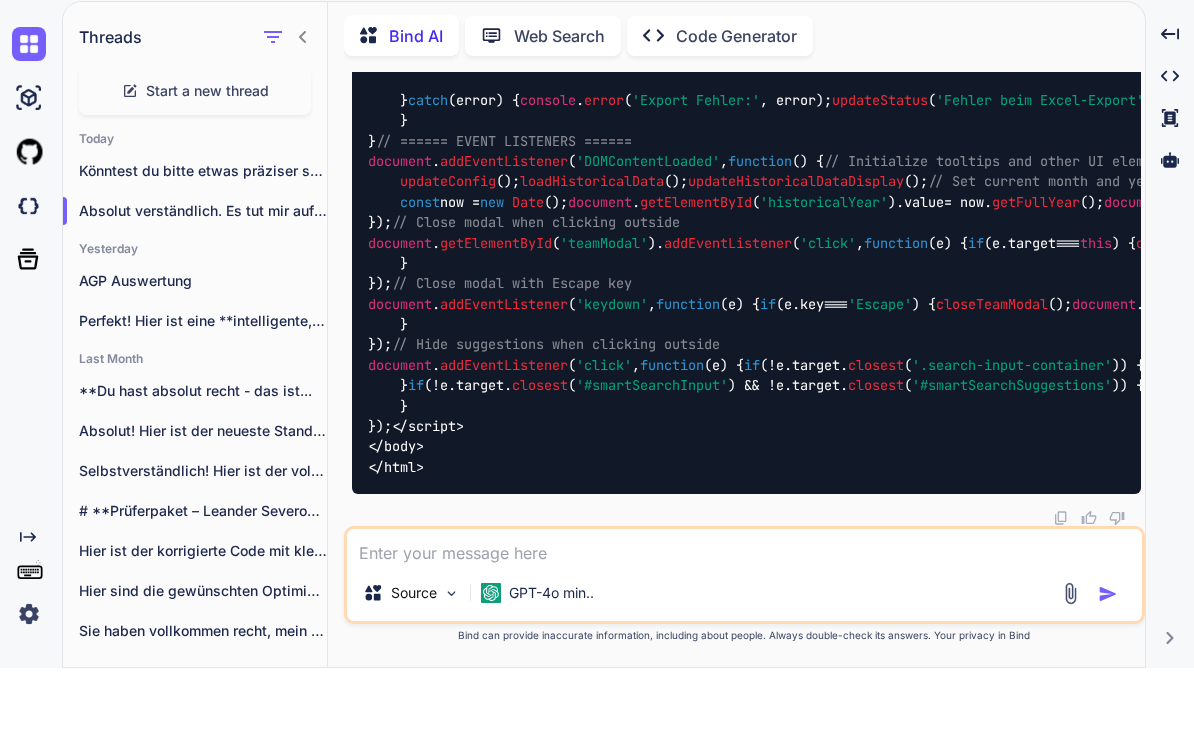 scroll, scrollTop: 0, scrollLeft: 0, axis: both 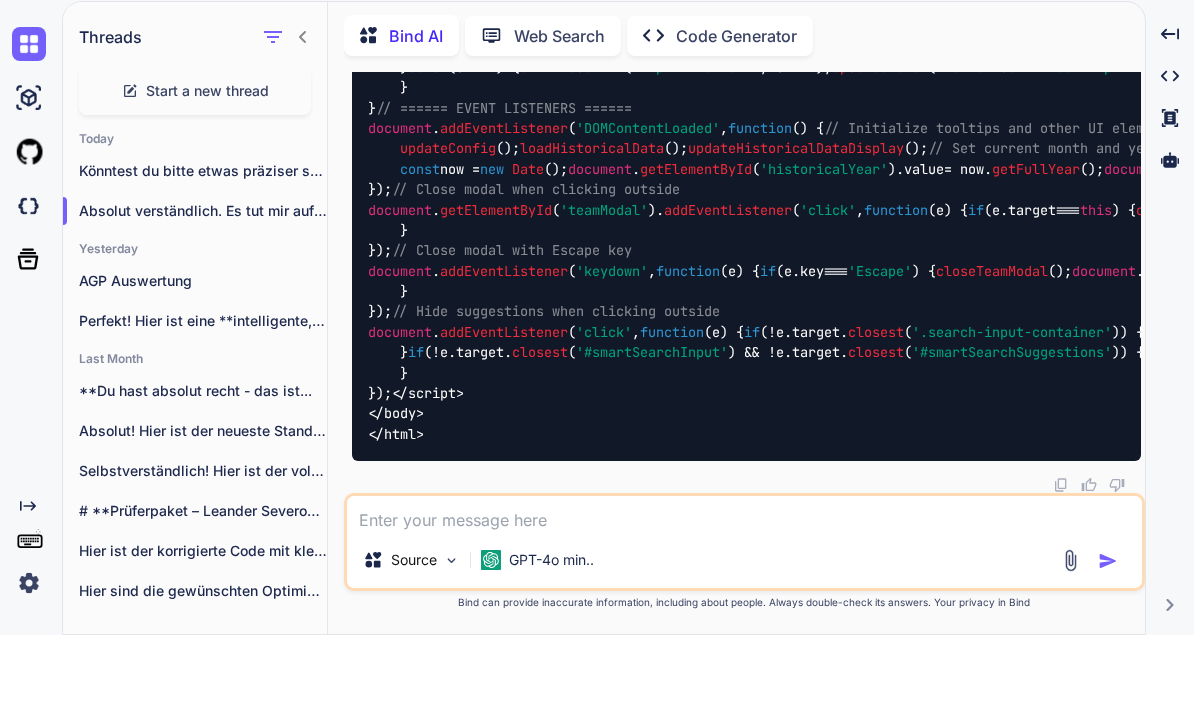 click at bounding box center (744, 583) 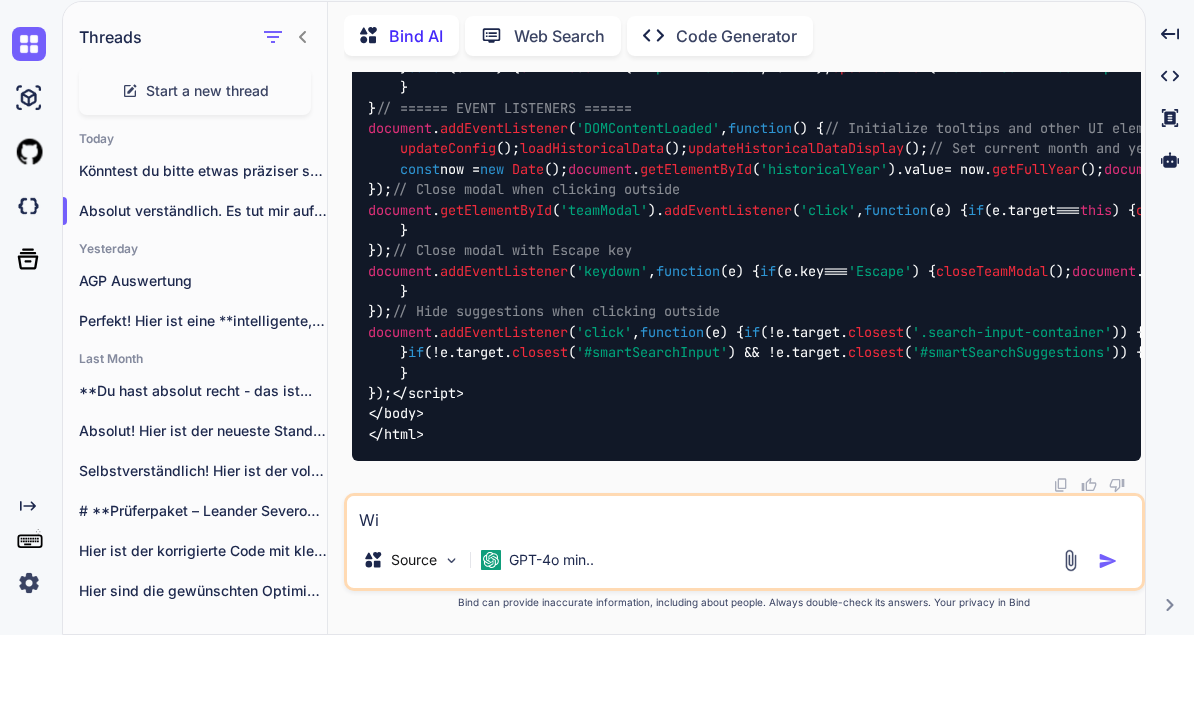 type on "W" 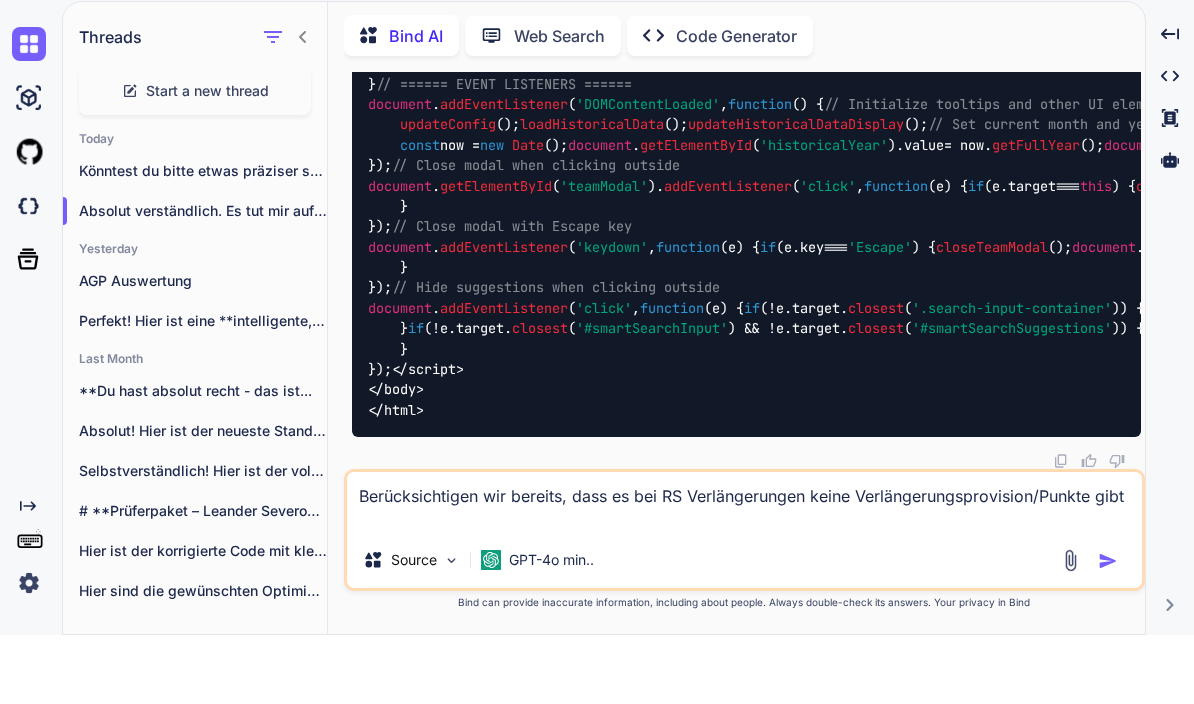 type on "Berücksichtigen wir bereits, dass es bei RS Verlängerungen keine Verlängerungsprovision/Punkte gibt?" 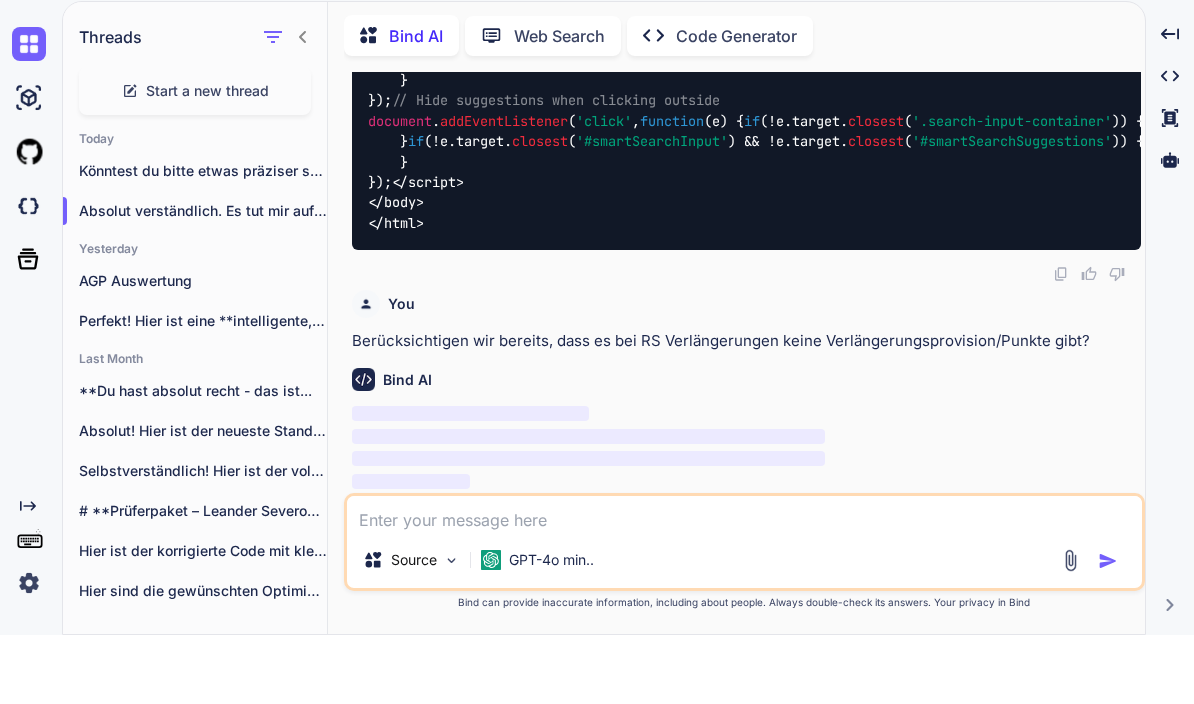 scroll, scrollTop: 216509, scrollLeft: 0, axis: vertical 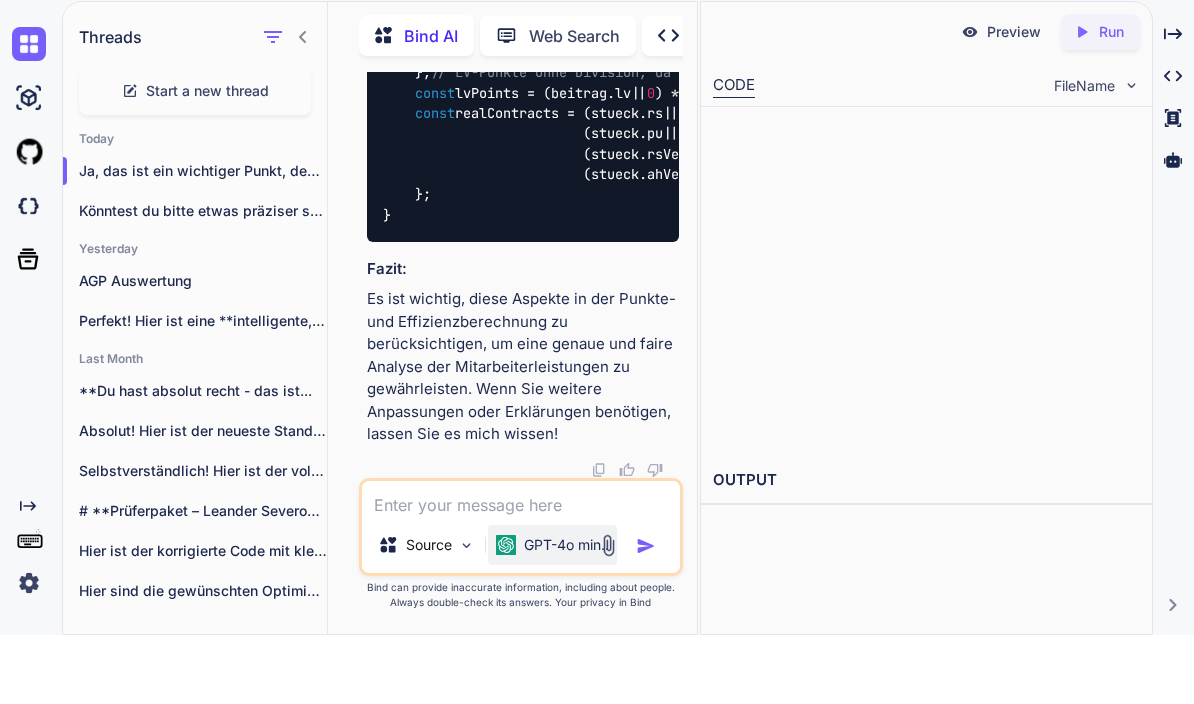 click on "GPT-4o min.." at bounding box center [552, 614] 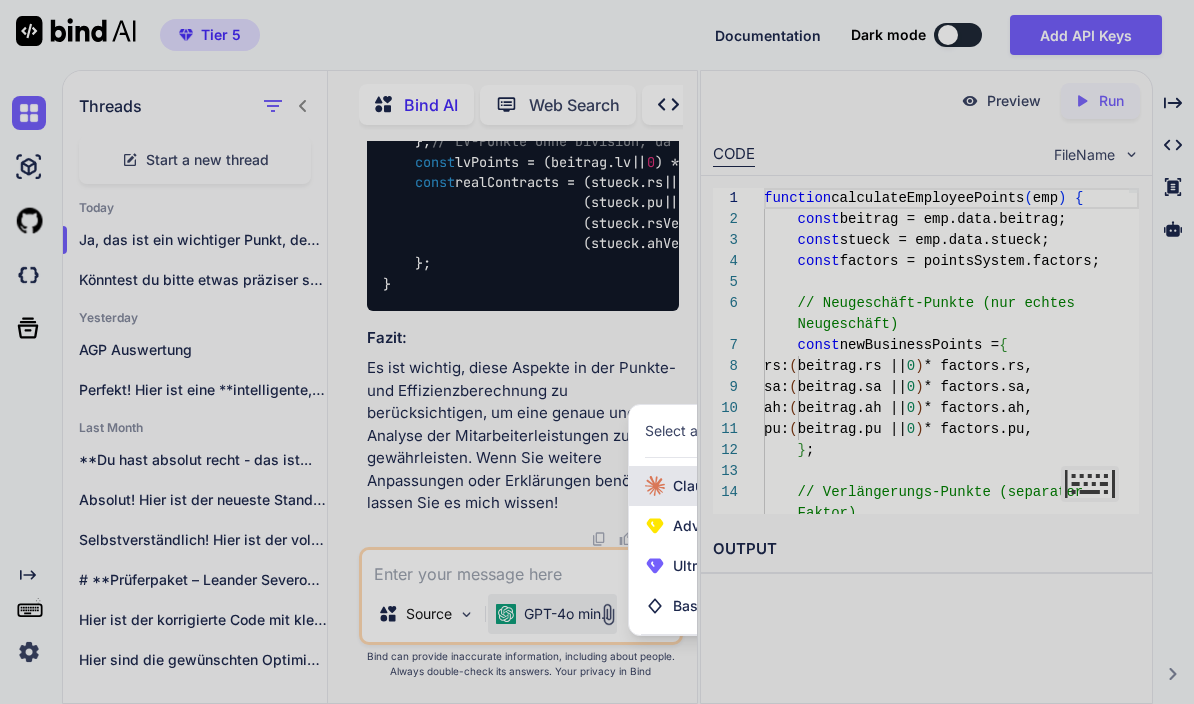 click on "Claude API Key  (Add your API Key)" at bounding box center (771, 486) 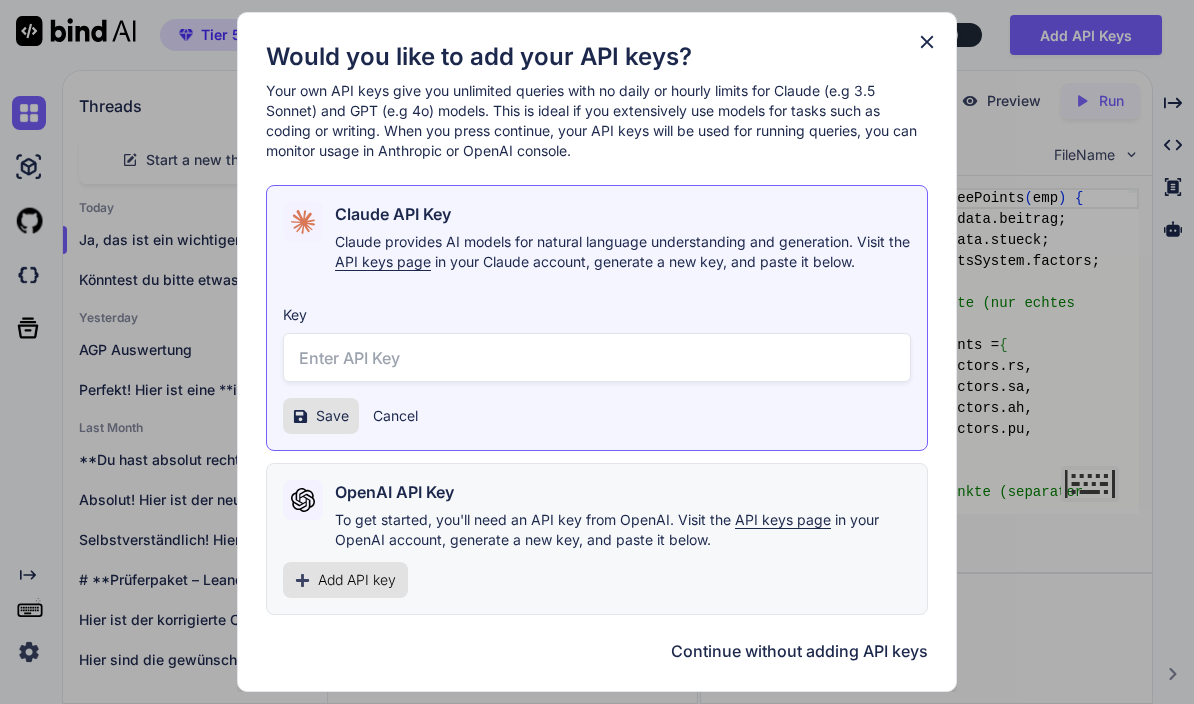 click 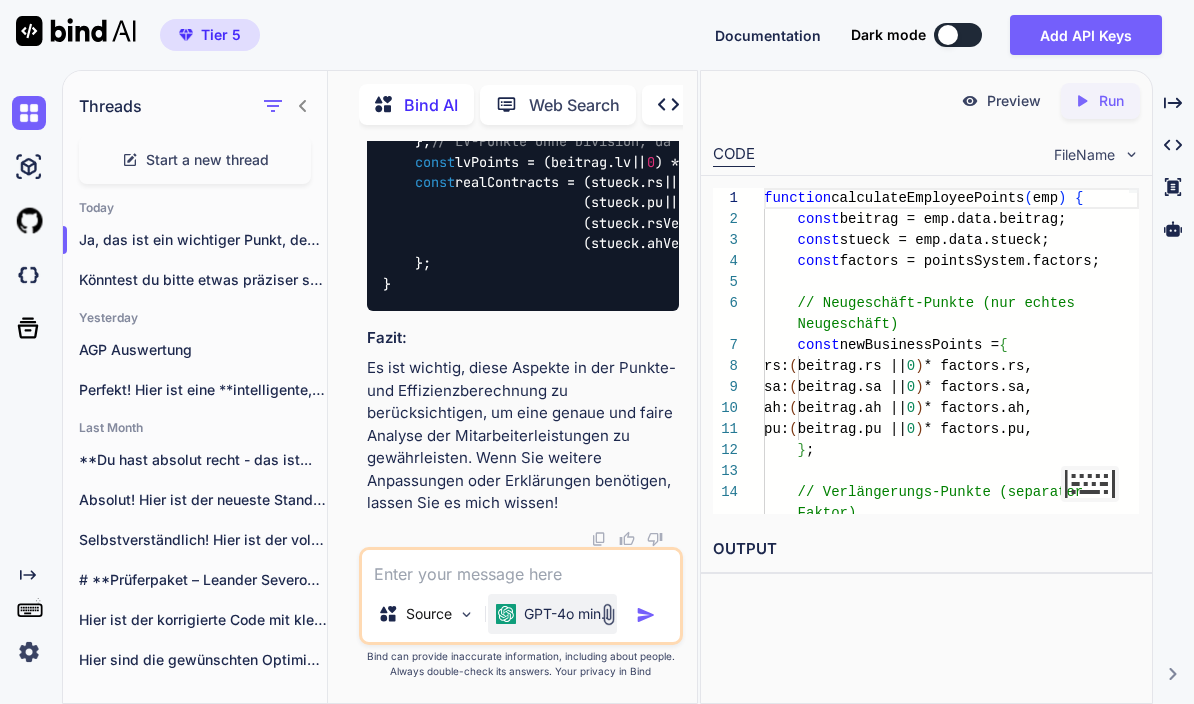 click on "GPT-4o min.." at bounding box center (552, 614) 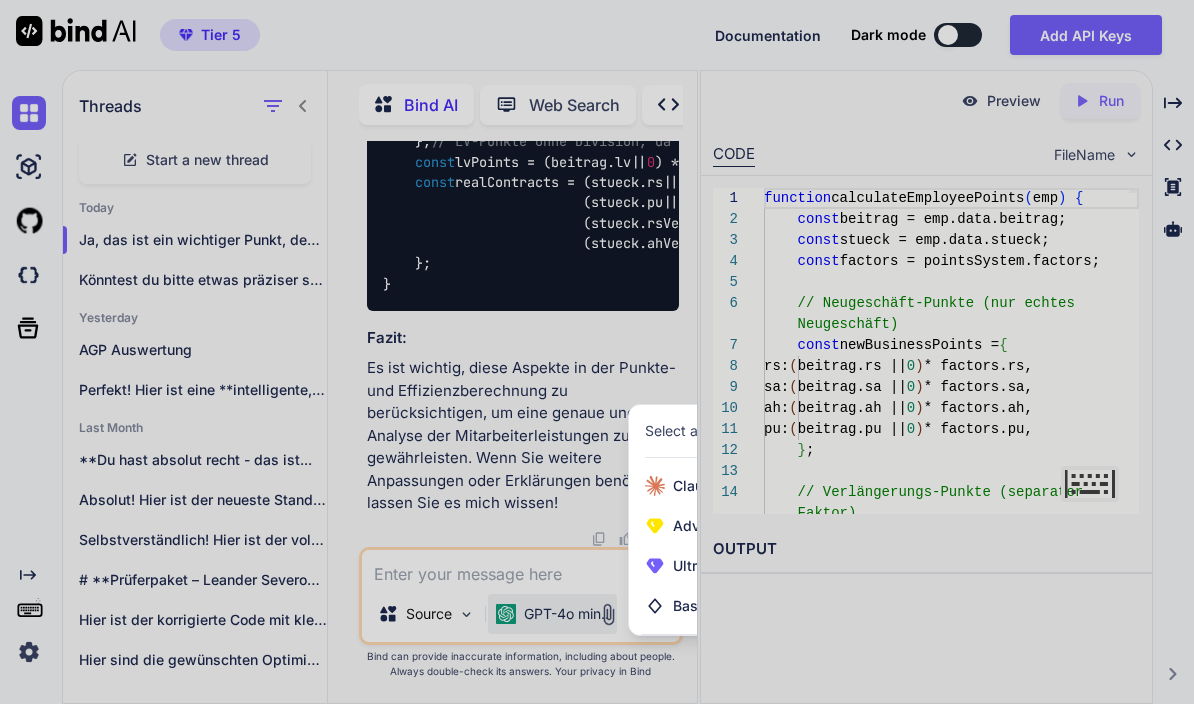 click at bounding box center [597, 352] 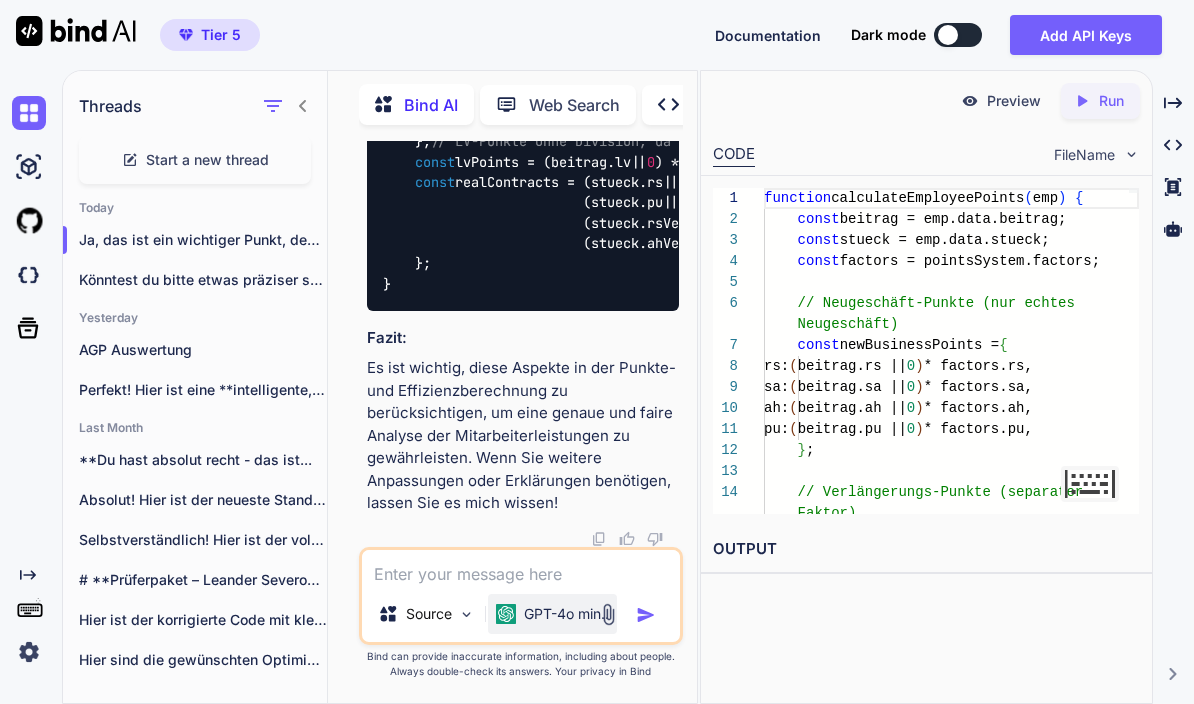 click on "GPT-4o min.." at bounding box center (566, 614) 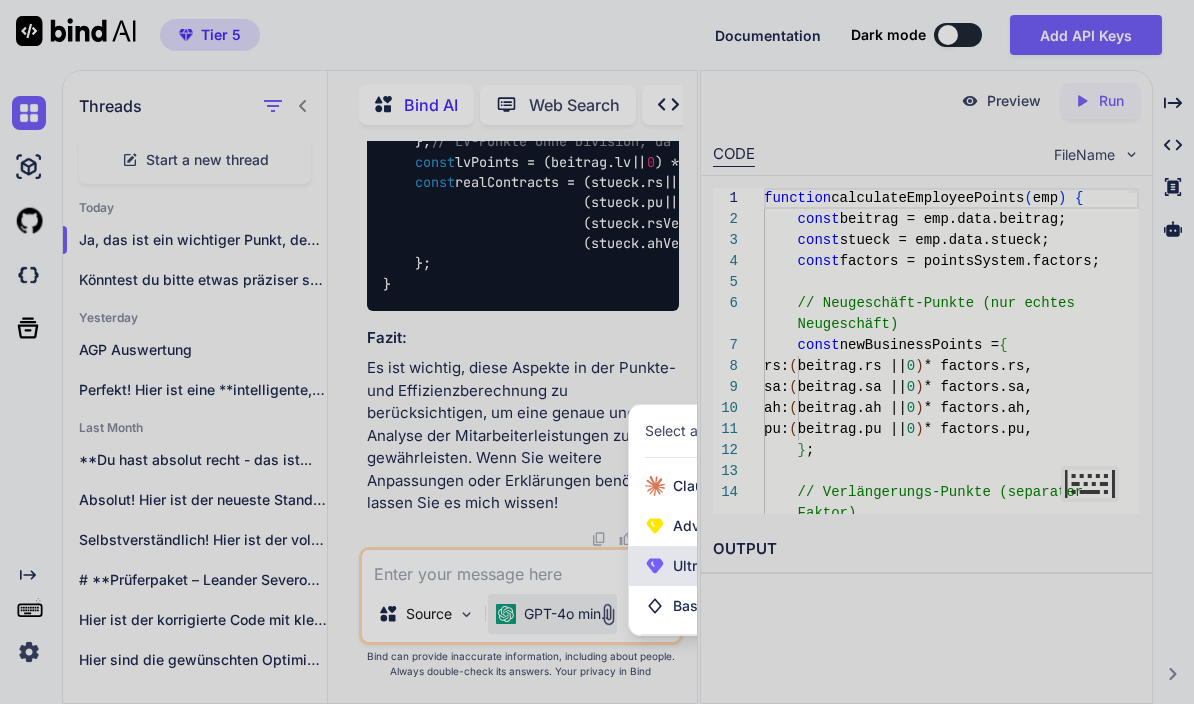 click on "Ultra     (e.g. DeepSeek R1, O3-mini)" at bounding box center (771, 566) 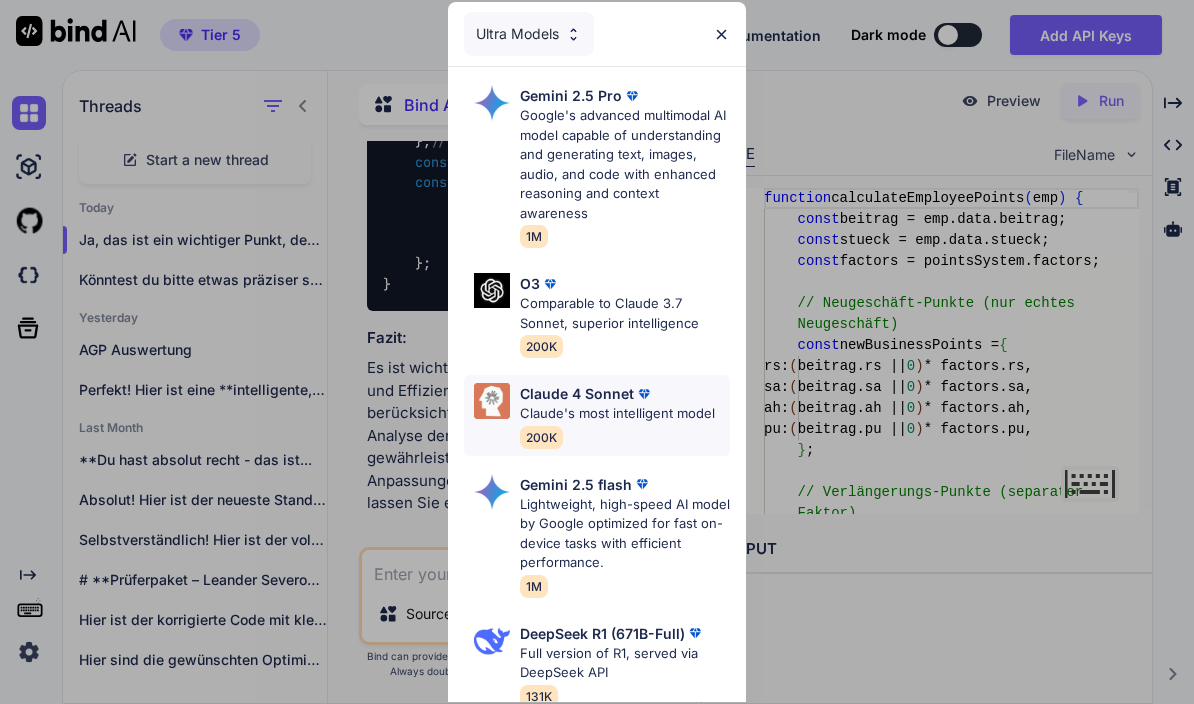 click on "Claude's most intelligent model" at bounding box center (617, 414) 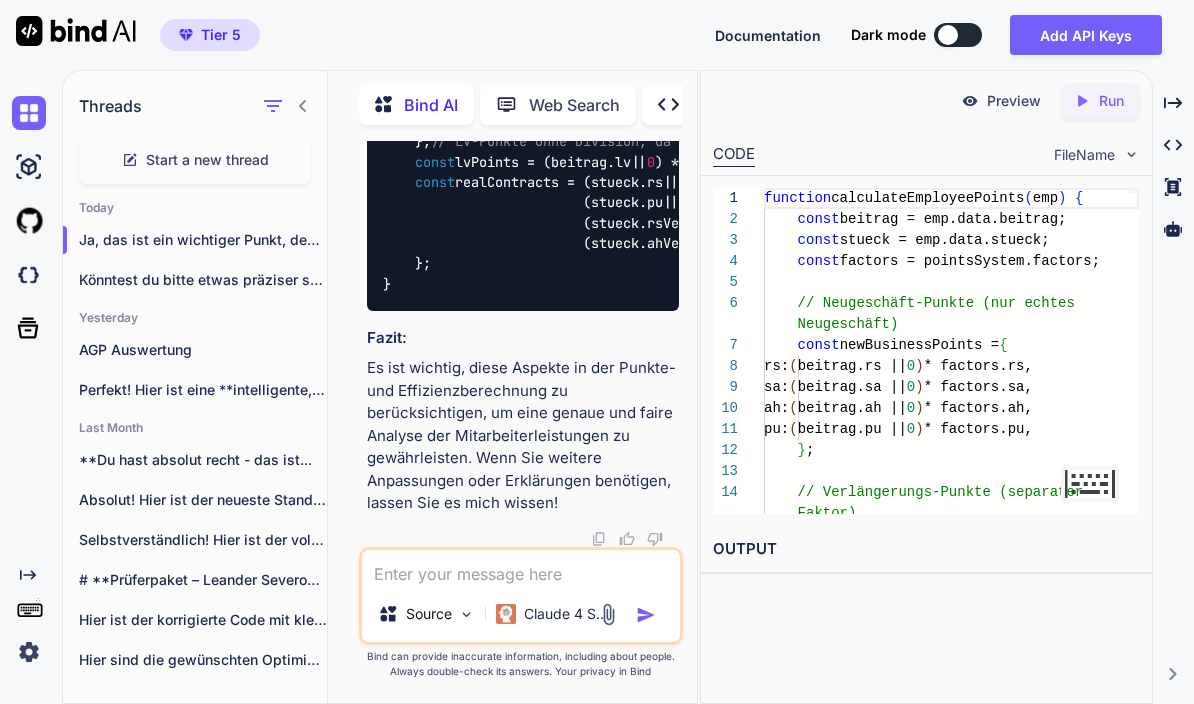click at bounding box center [521, 568] 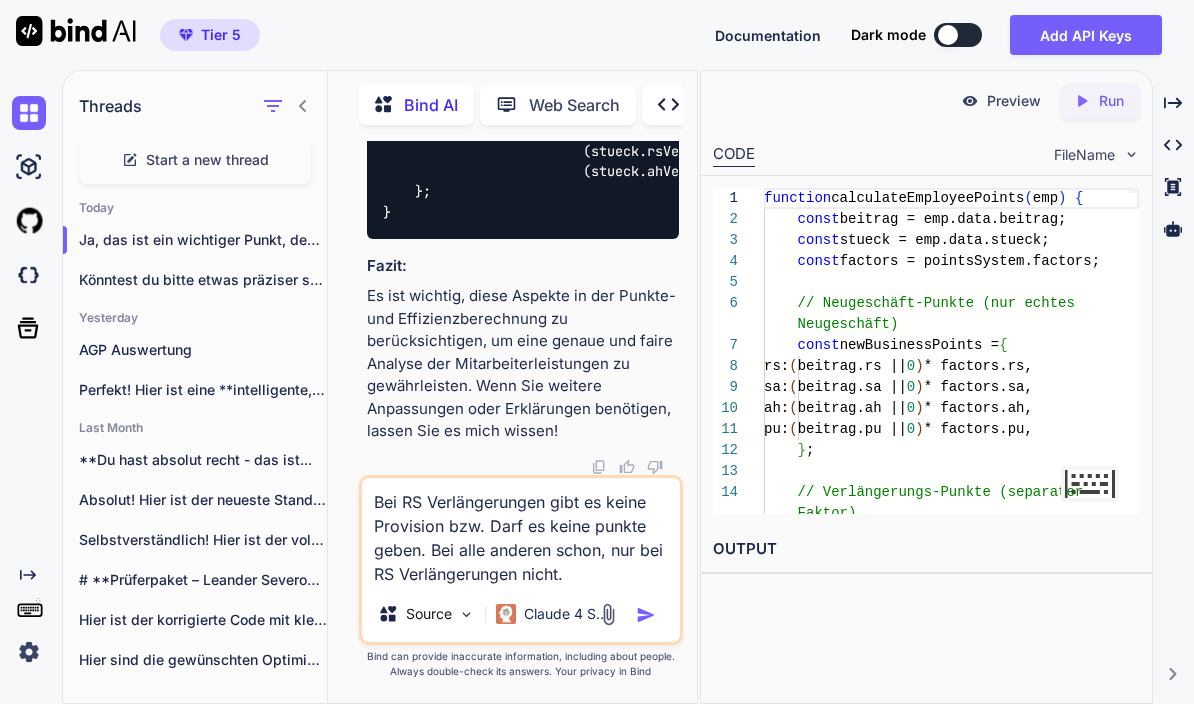type on "Bei RS Verlängerungen gibt es keine Provision bzw. Darf es keine punkte geben. Bei alle anderen schon, nur bei RS Verlängerungen nicht." 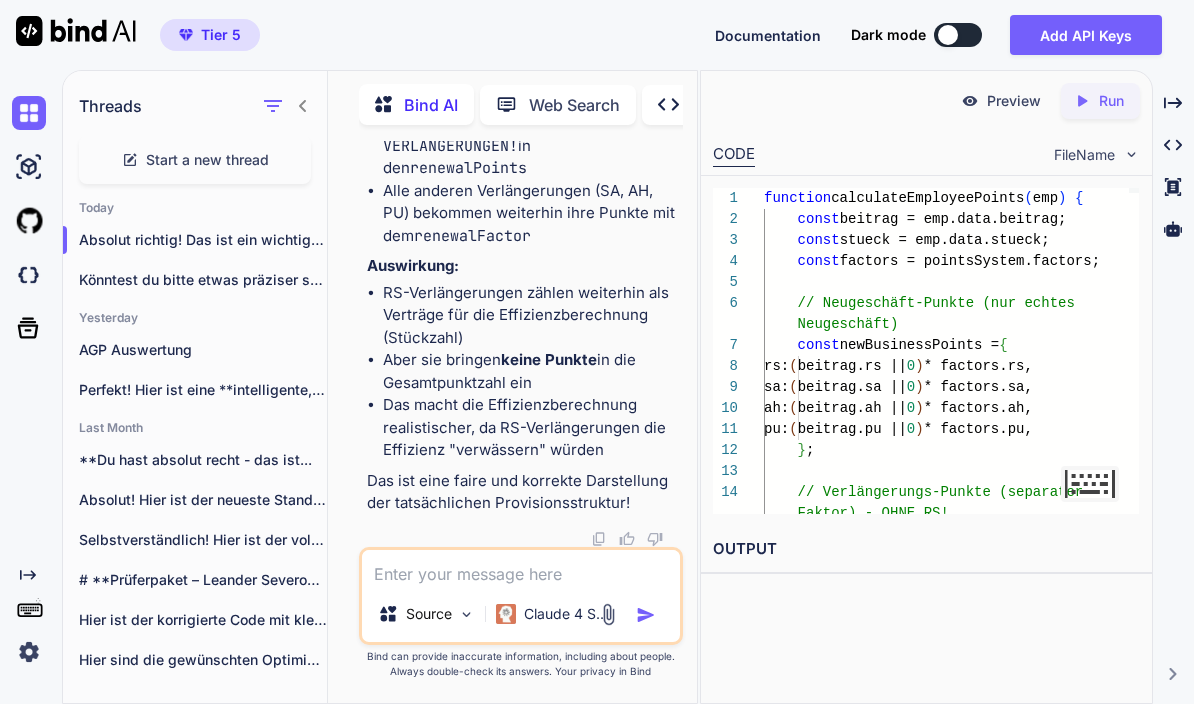 scroll, scrollTop: 224137, scrollLeft: 0, axis: vertical 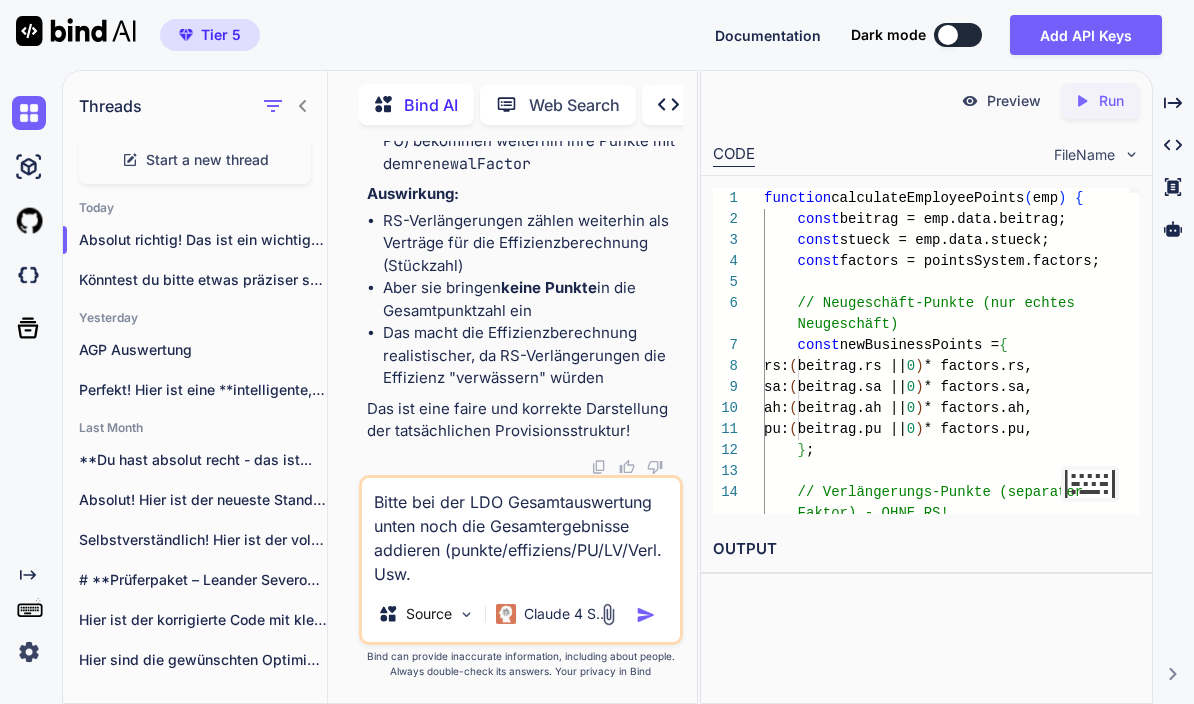 type on "Bitte bei der LDO Gesamtauswertung unten noch die Gesamtergebnisse addieren (punkte/effiziens/PU/LV/Verl. Usw.)" 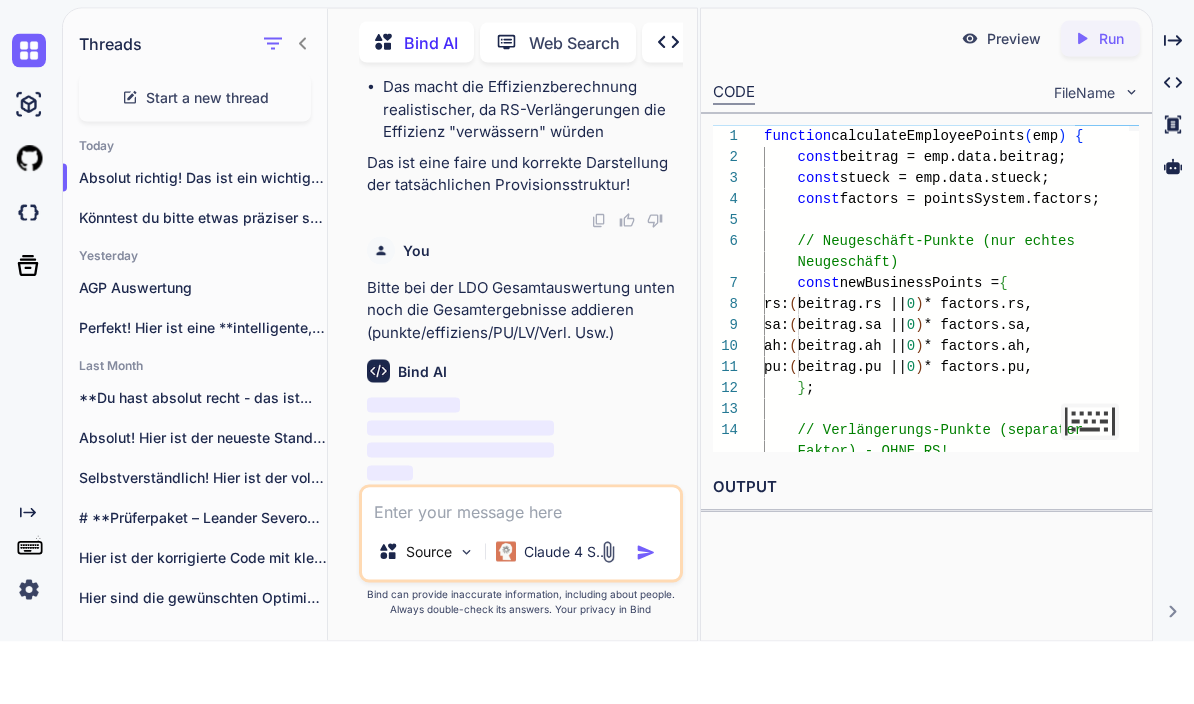 scroll, scrollTop: 224390, scrollLeft: 0, axis: vertical 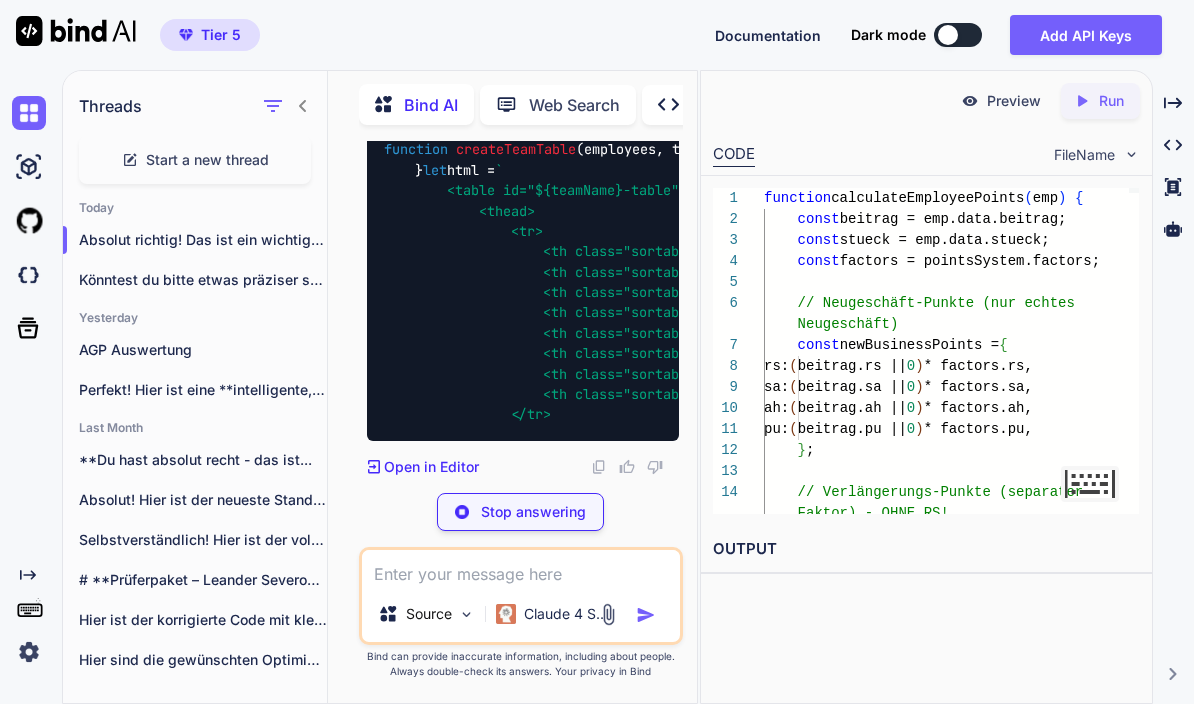 click at bounding box center [521, 568] 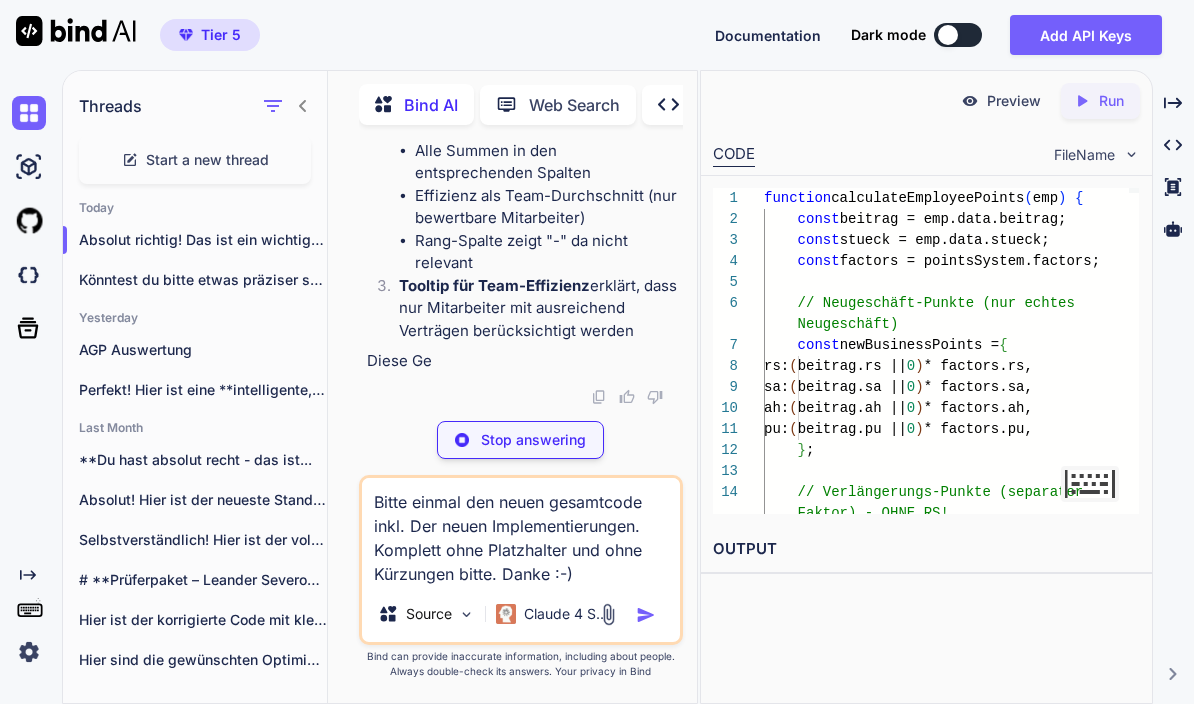 type on "Bitte einmal den neuen gesamtcode inkl. Der neuen Implementierungen. Komplett ohne Platzhalter und ohne Kürzungen bitte. Danke :-)" 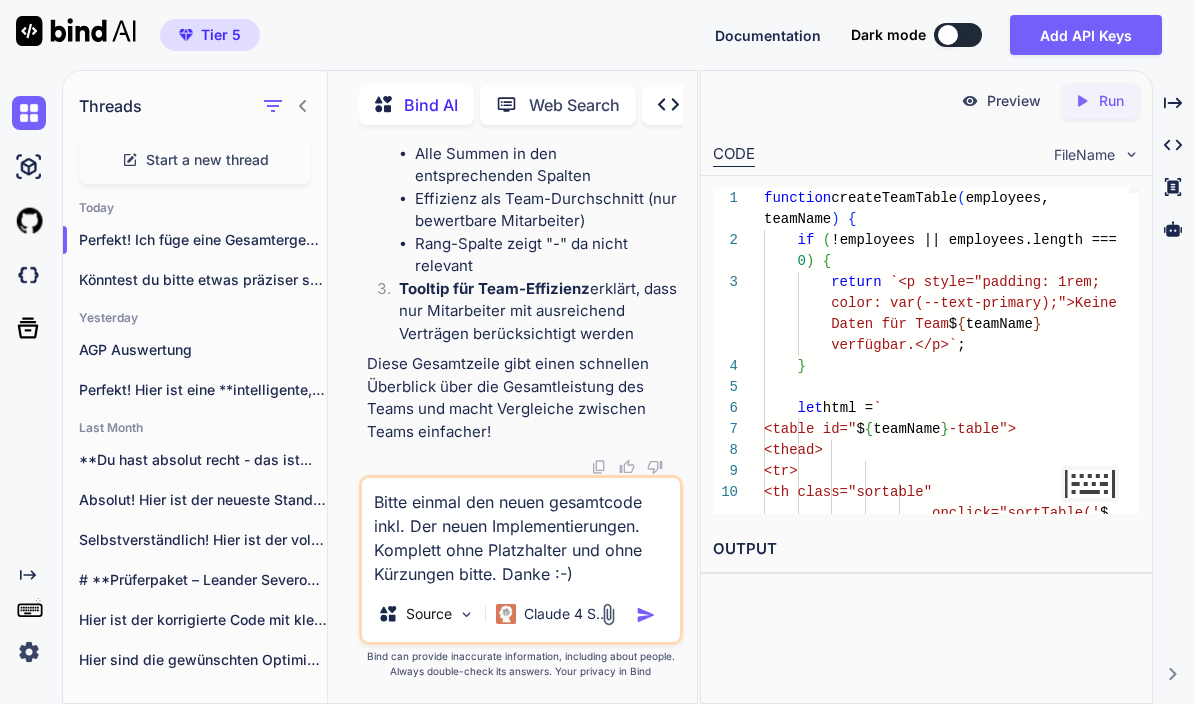 click at bounding box center [646, 615] 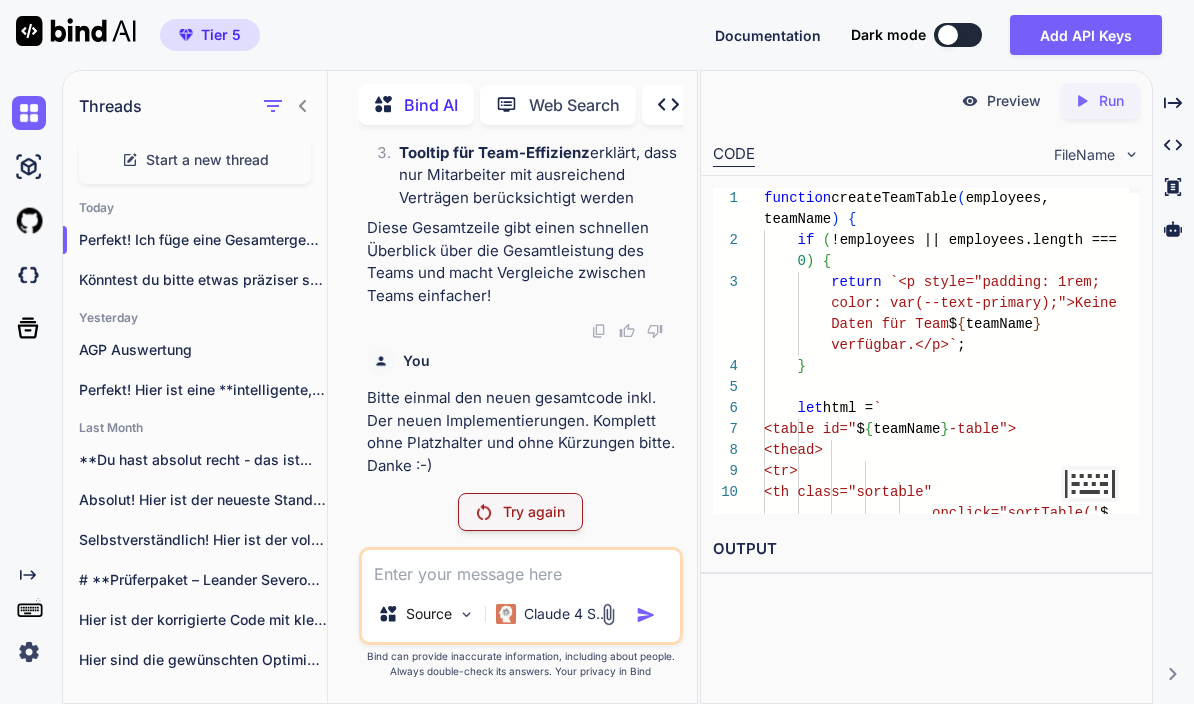 scroll, scrollTop: 227268, scrollLeft: 0, axis: vertical 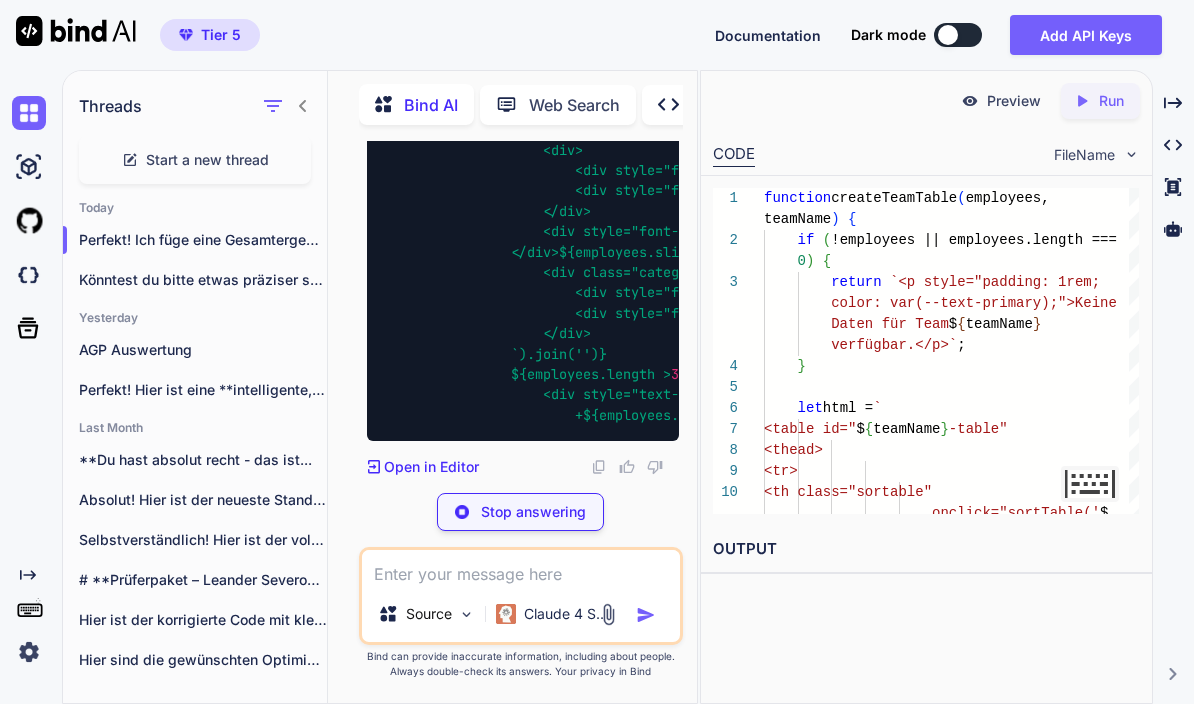 type on "x" 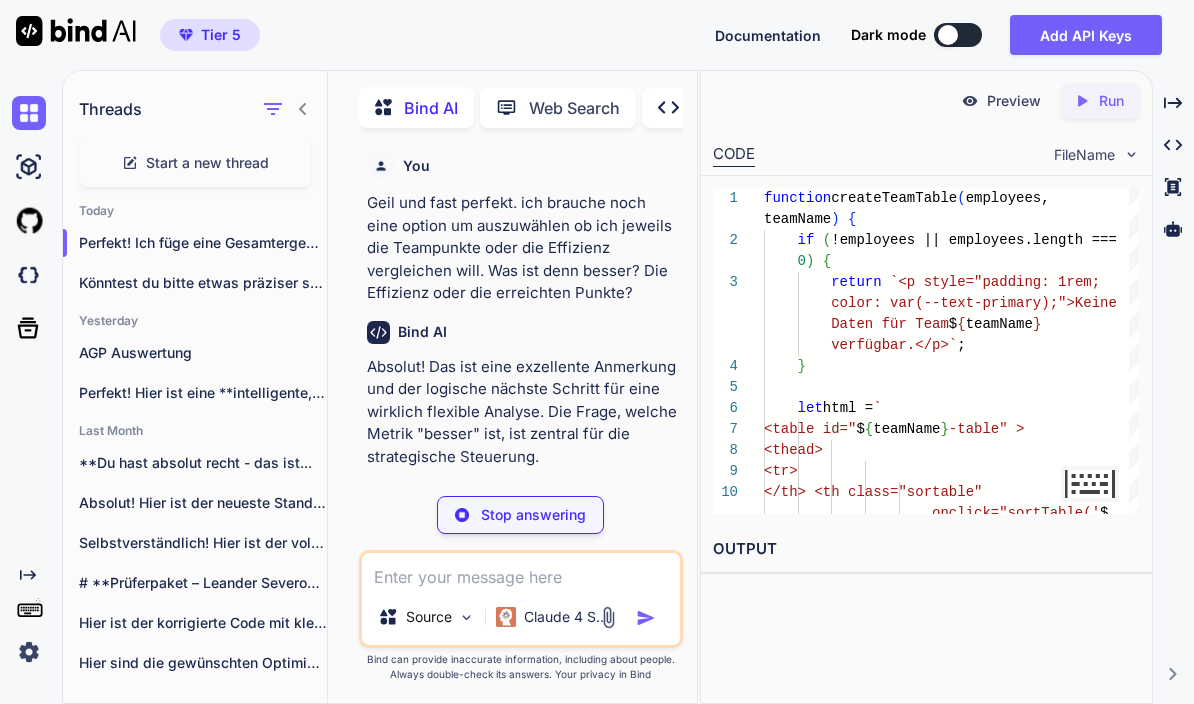 type on "x" 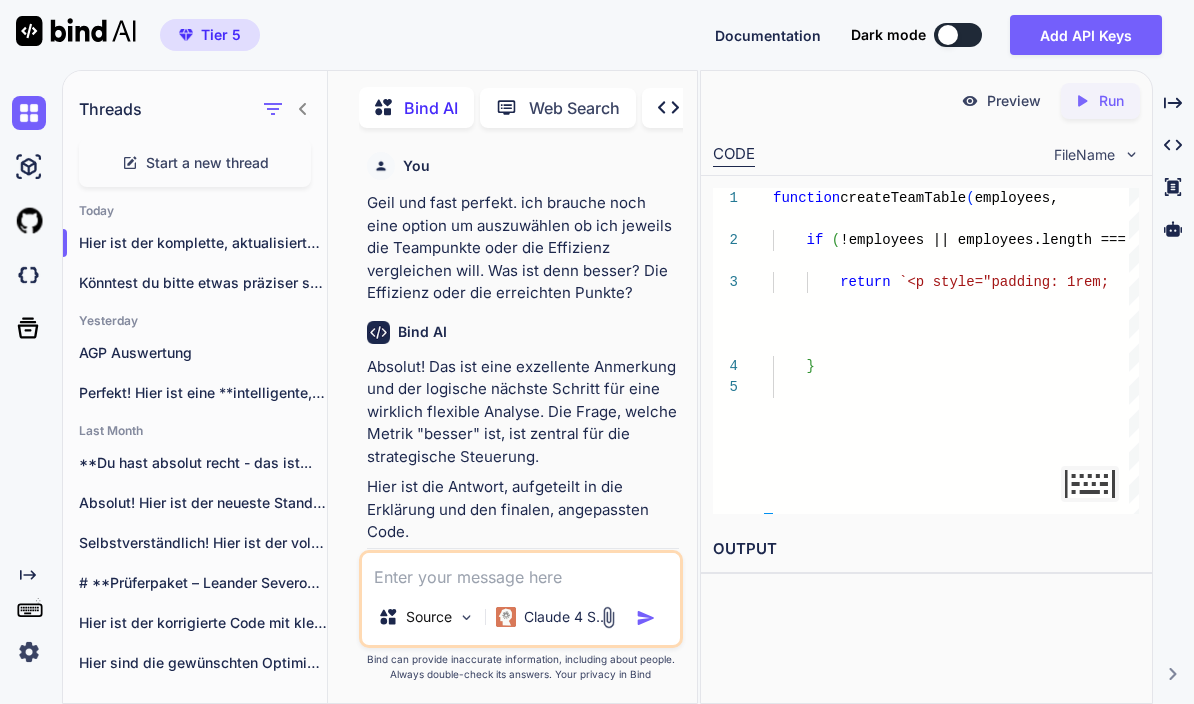scroll, scrollTop: 87, scrollLeft: 0, axis: vertical 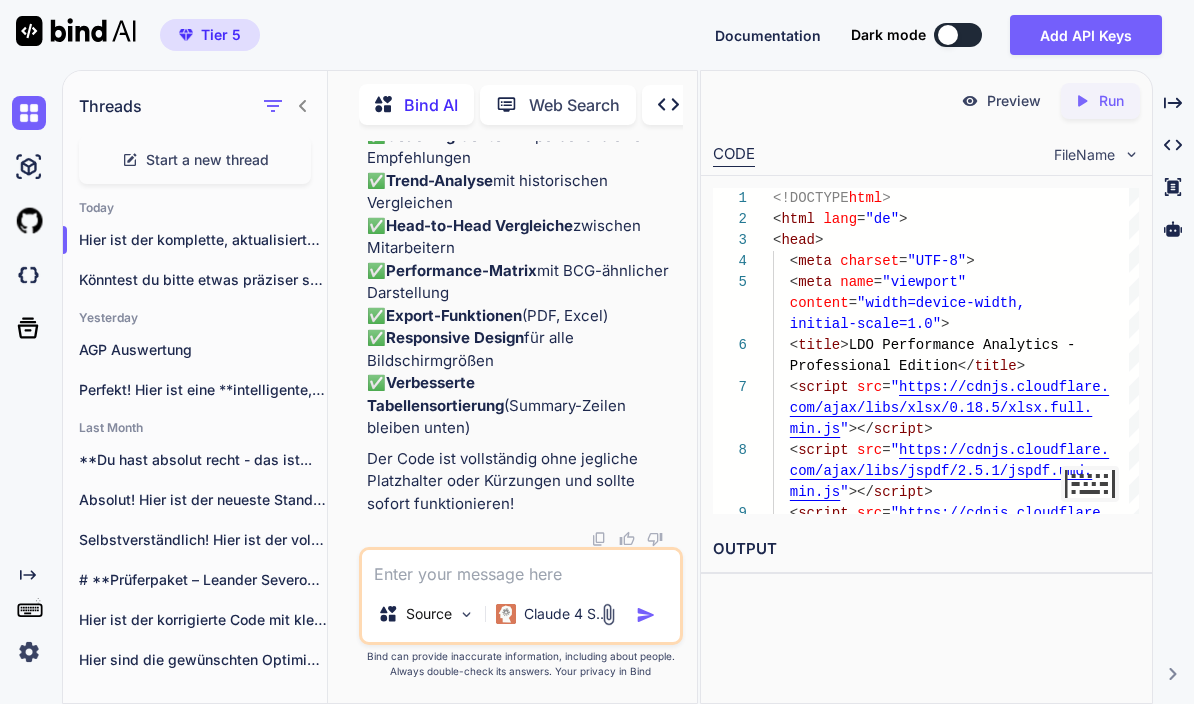 click at bounding box center (654, -35321) 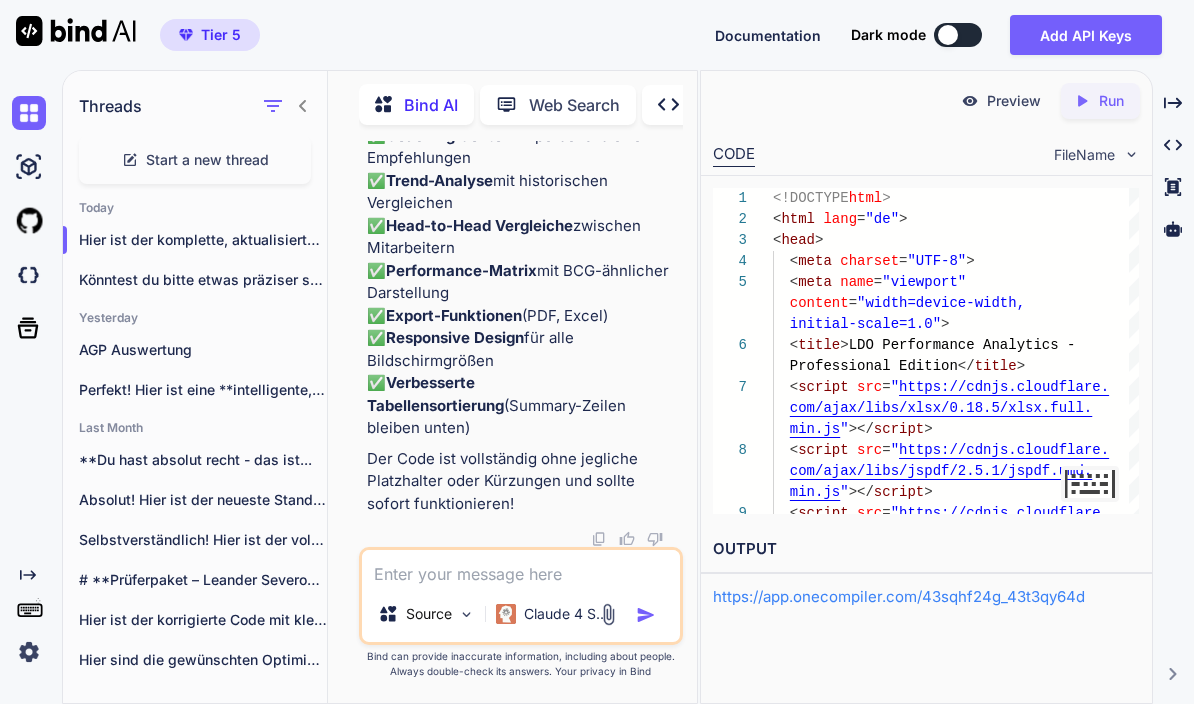 click on "Preview" at bounding box center (1001, 101) 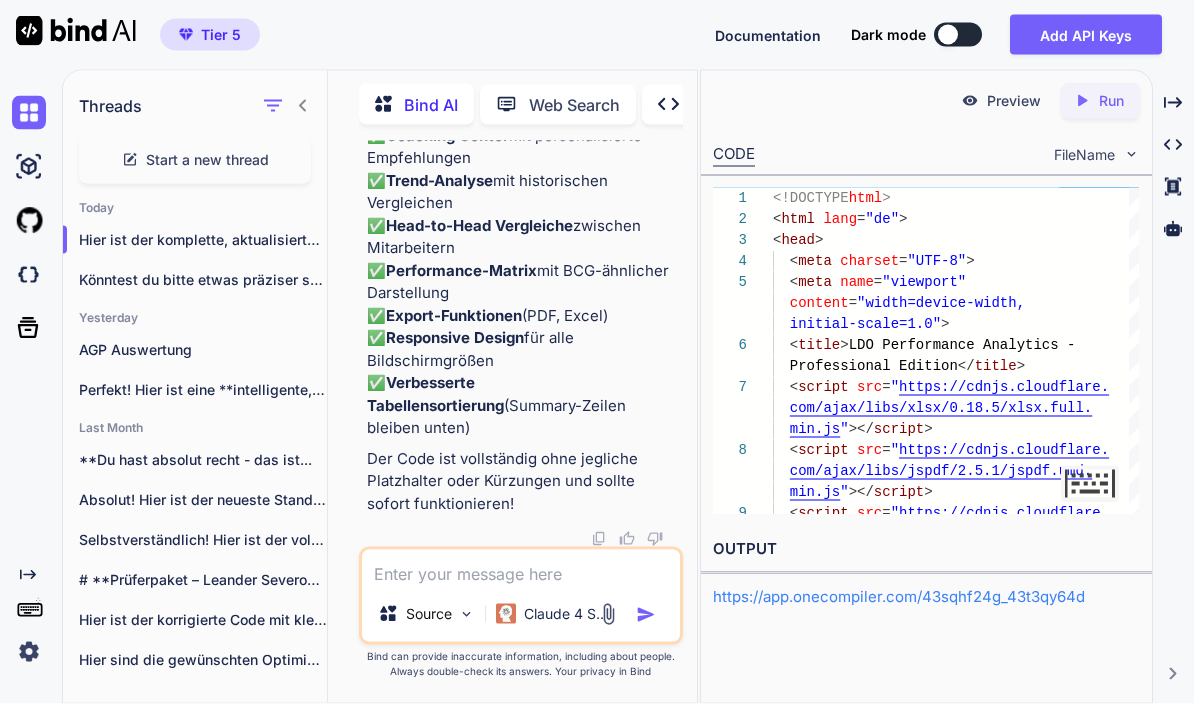 scroll, scrollTop: 227335, scrollLeft: 0, axis: vertical 